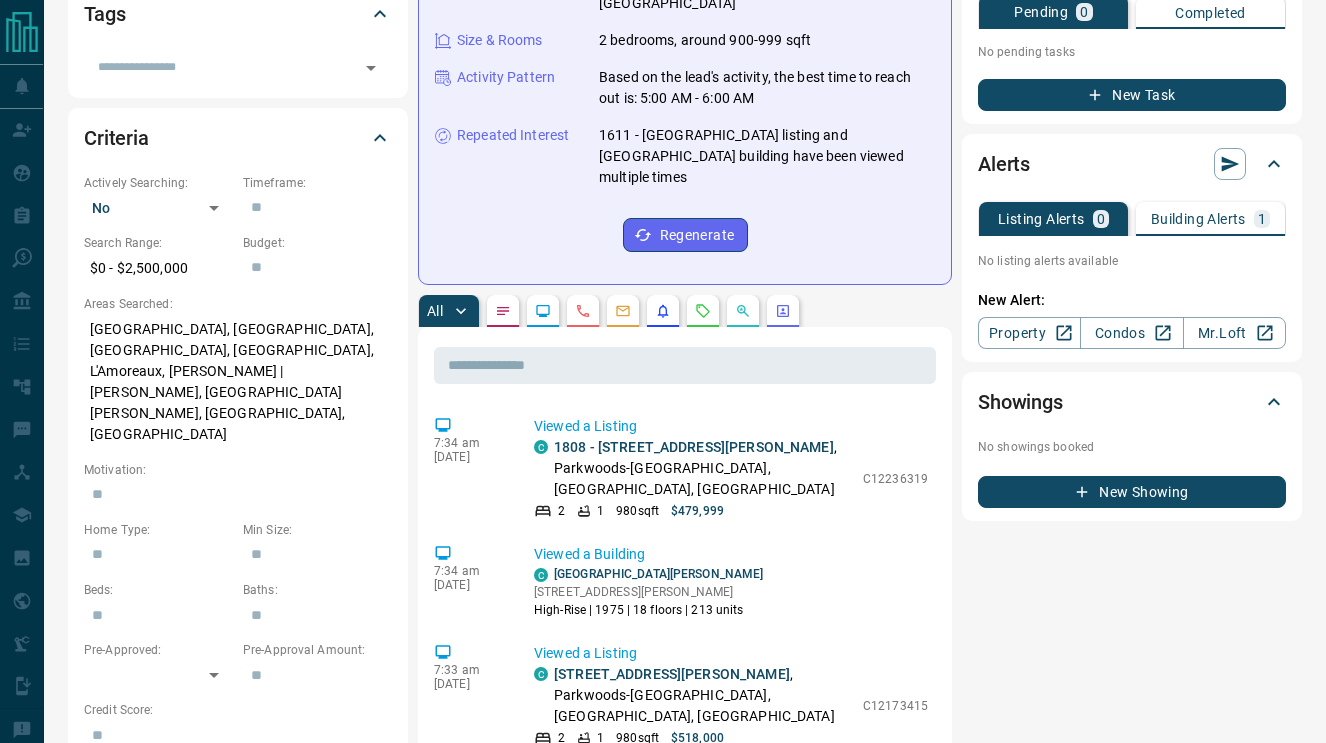 scroll, scrollTop: 733, scrollLeft: 0, axis: vertical 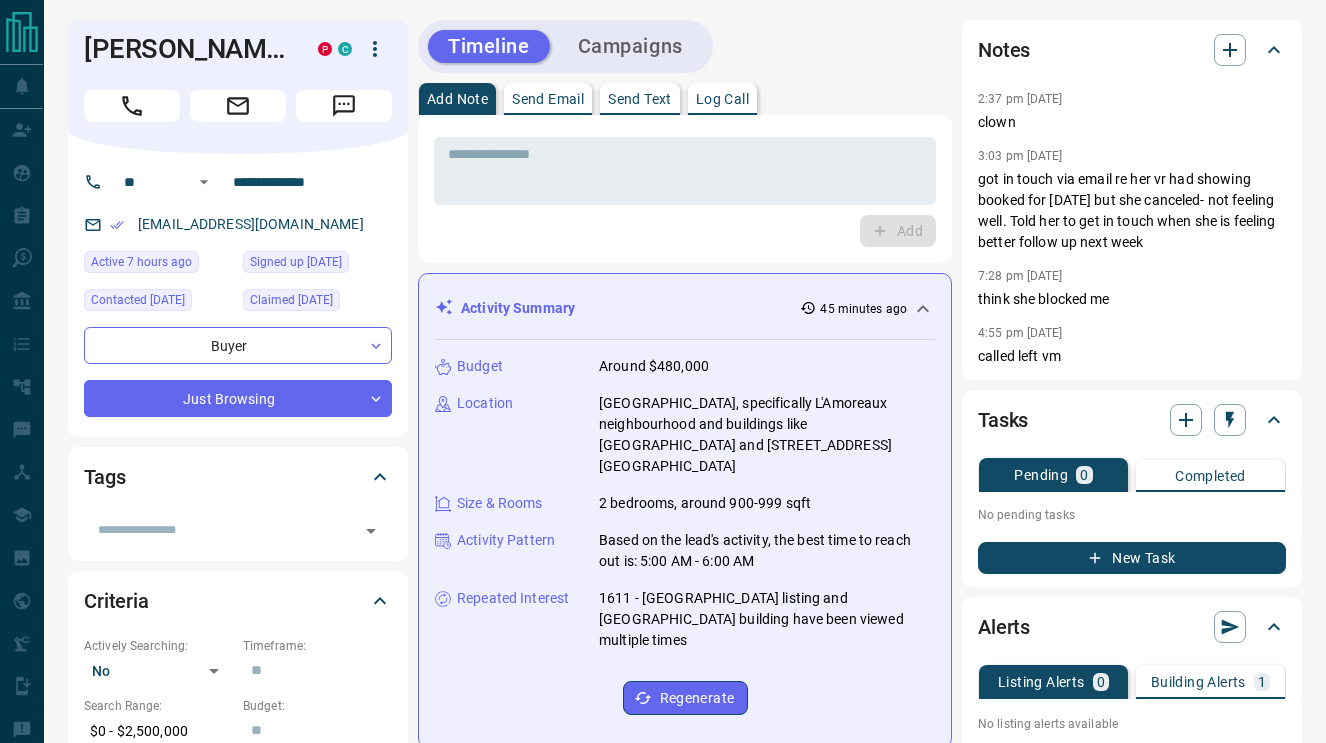 click on "Send Email" at bounding box center (548, 99) 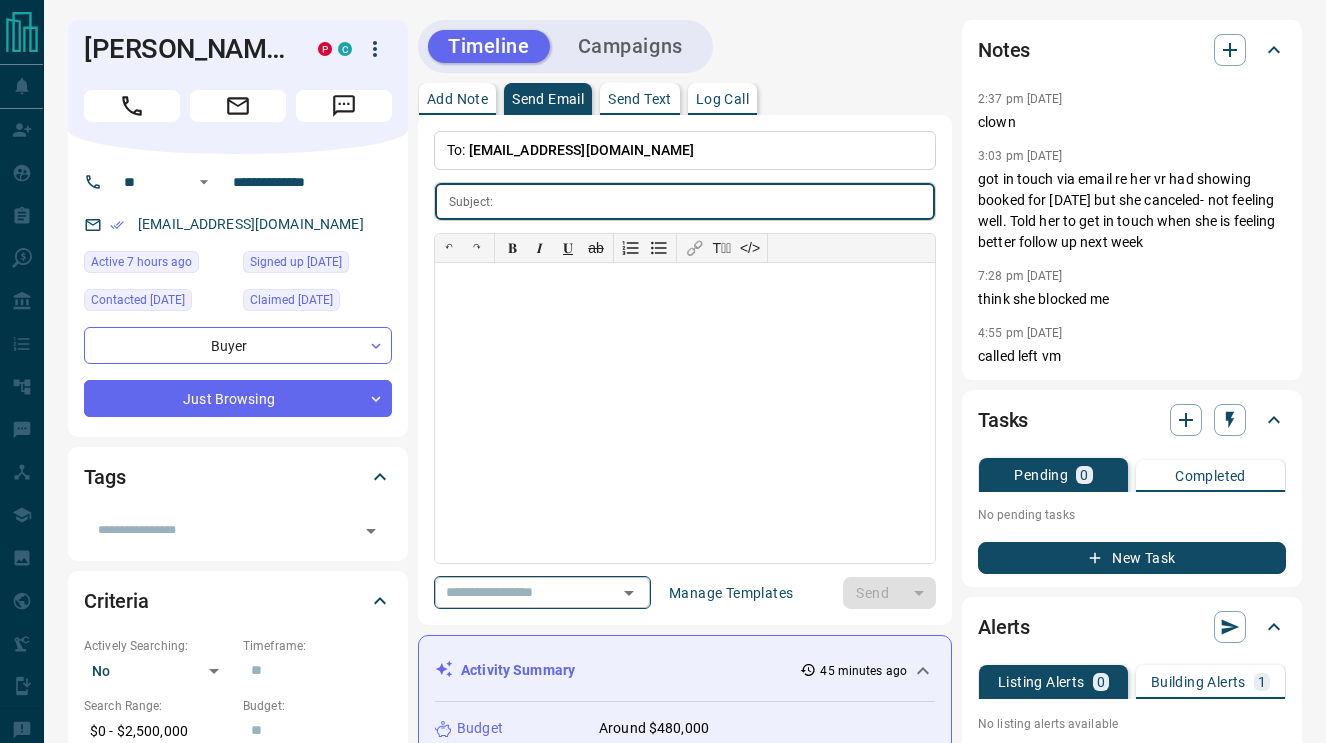 click at bounding box center [514, 592] 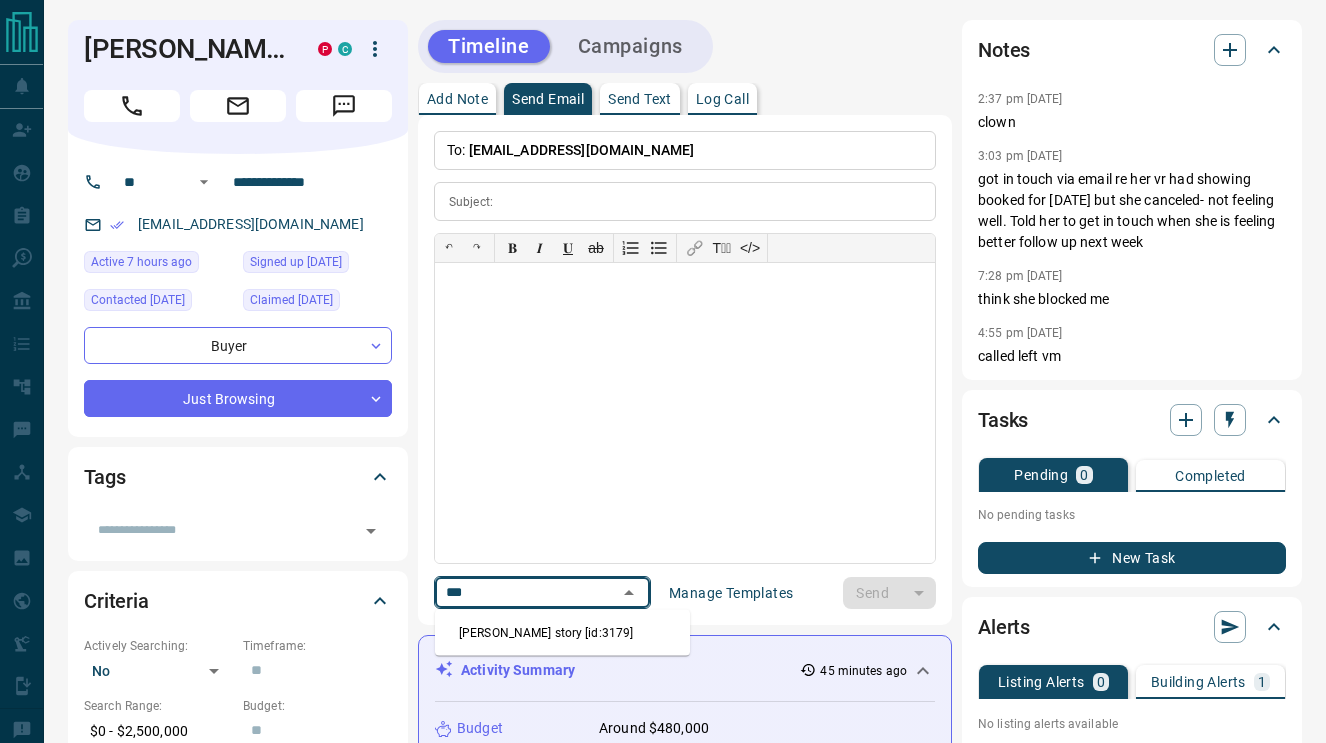 click on "[PERSON_NAME] story [id:3179]" at bounding box center [562, 633] 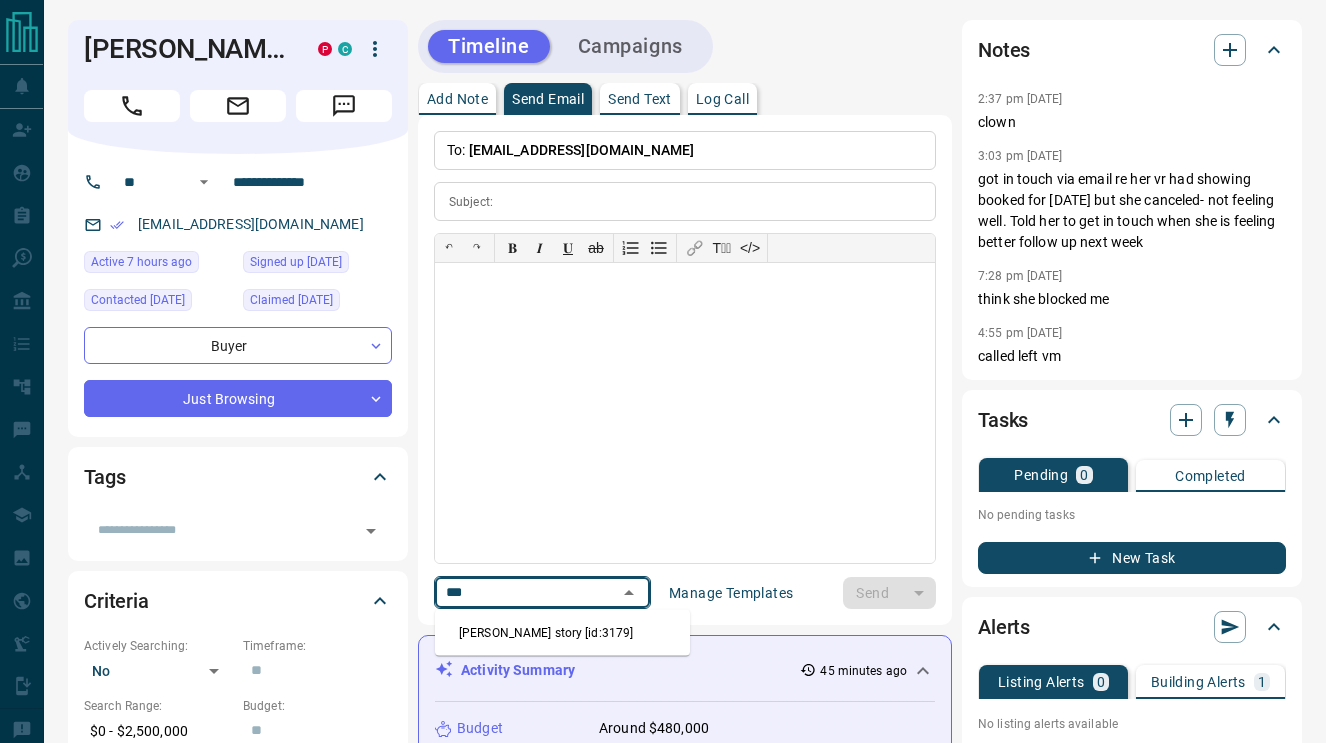 type on "**********" 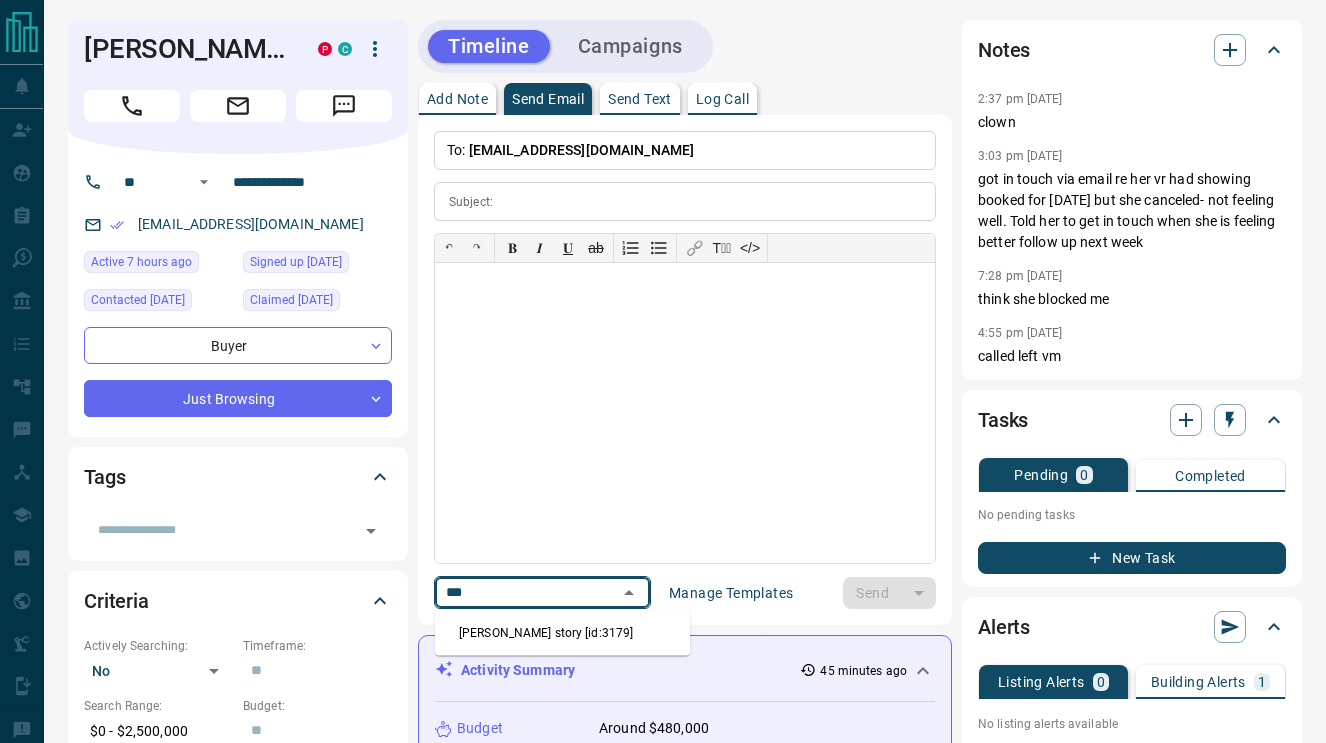 type on "**********" 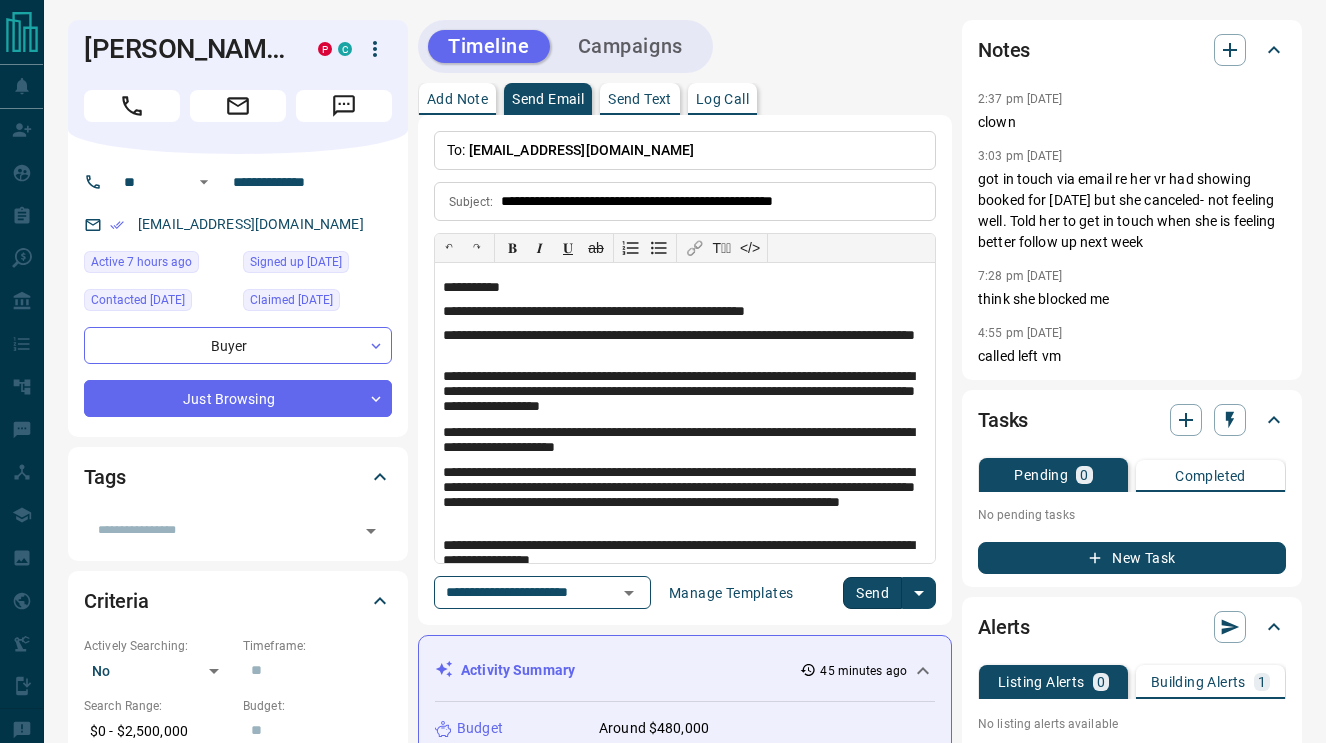 click on "Send" at bounding box center [872, 593] 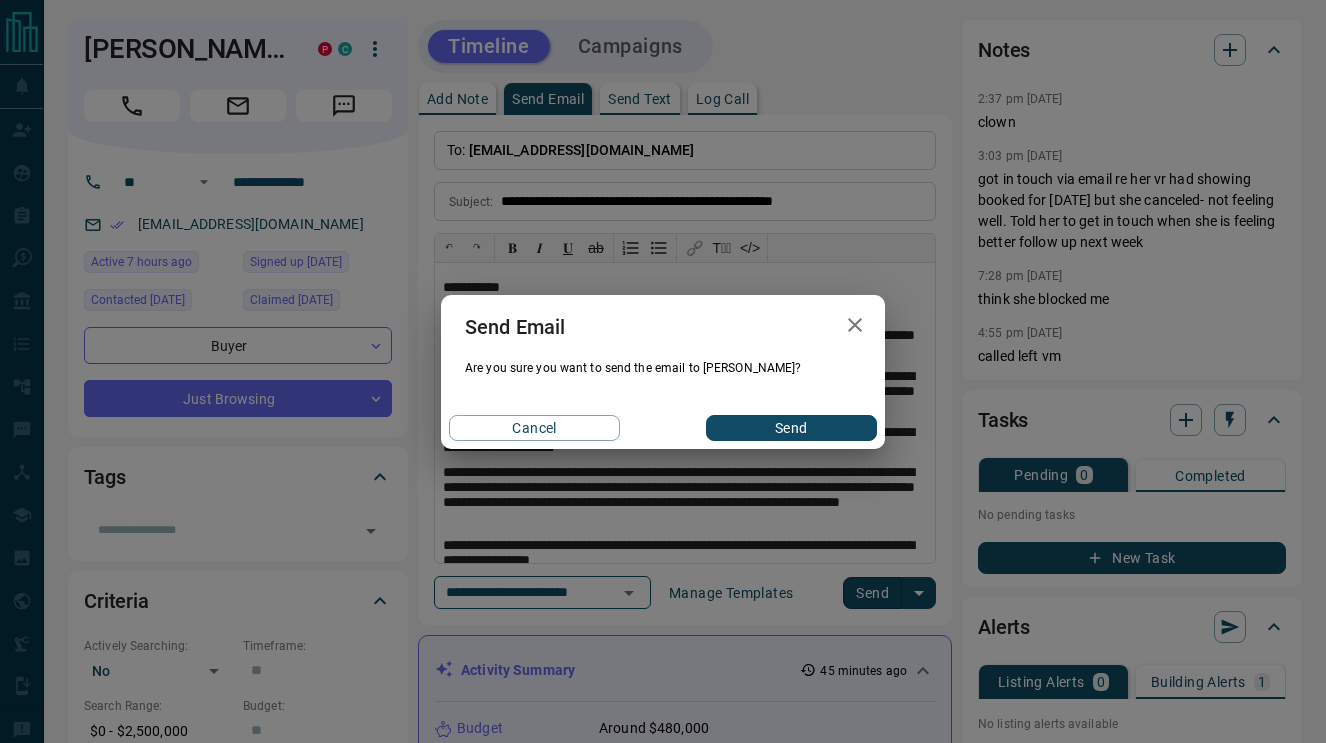 click on "Send" at bounding box center (791, 428) 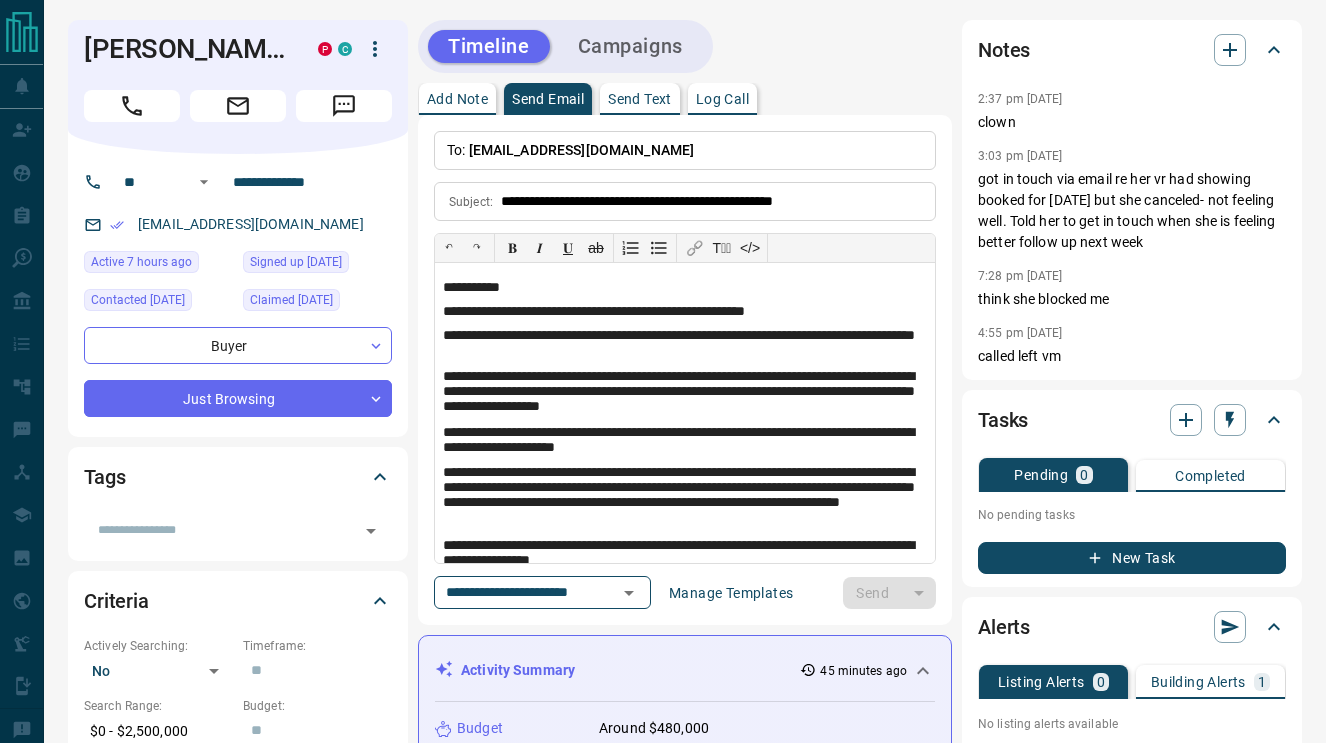 type 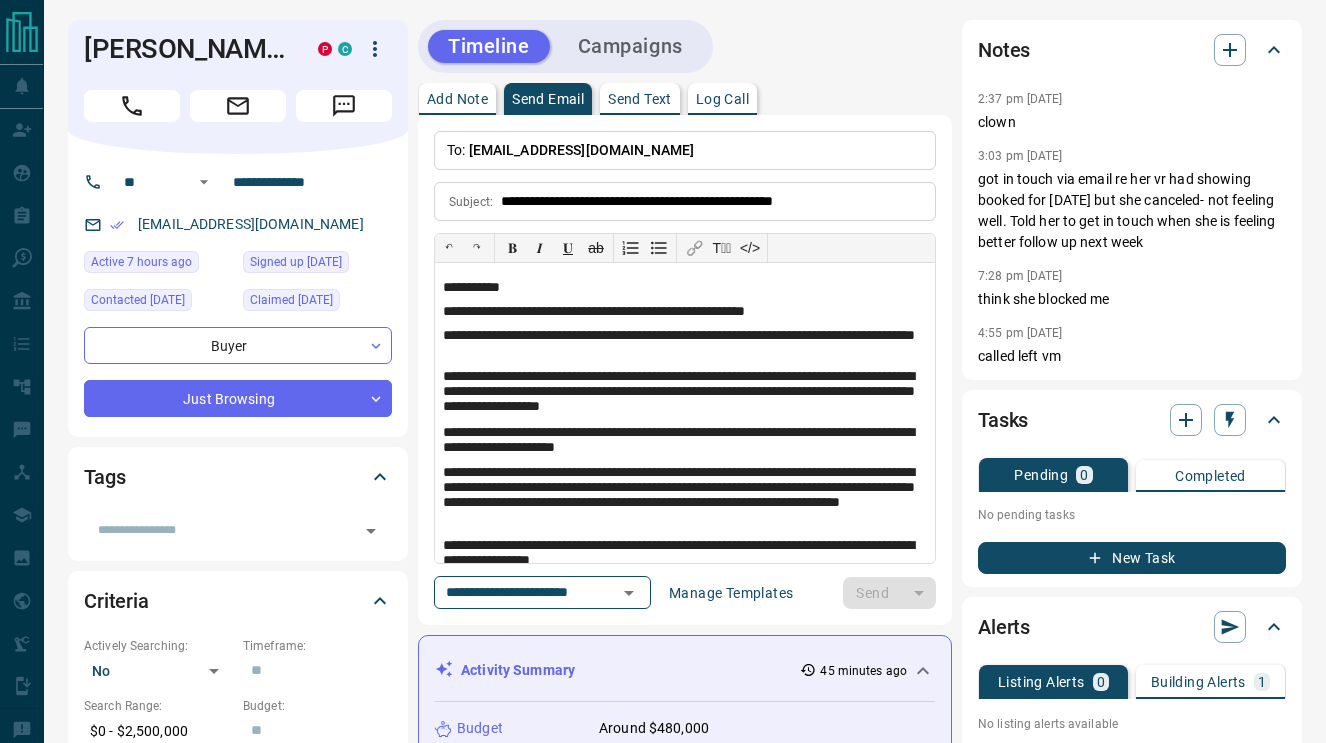 type 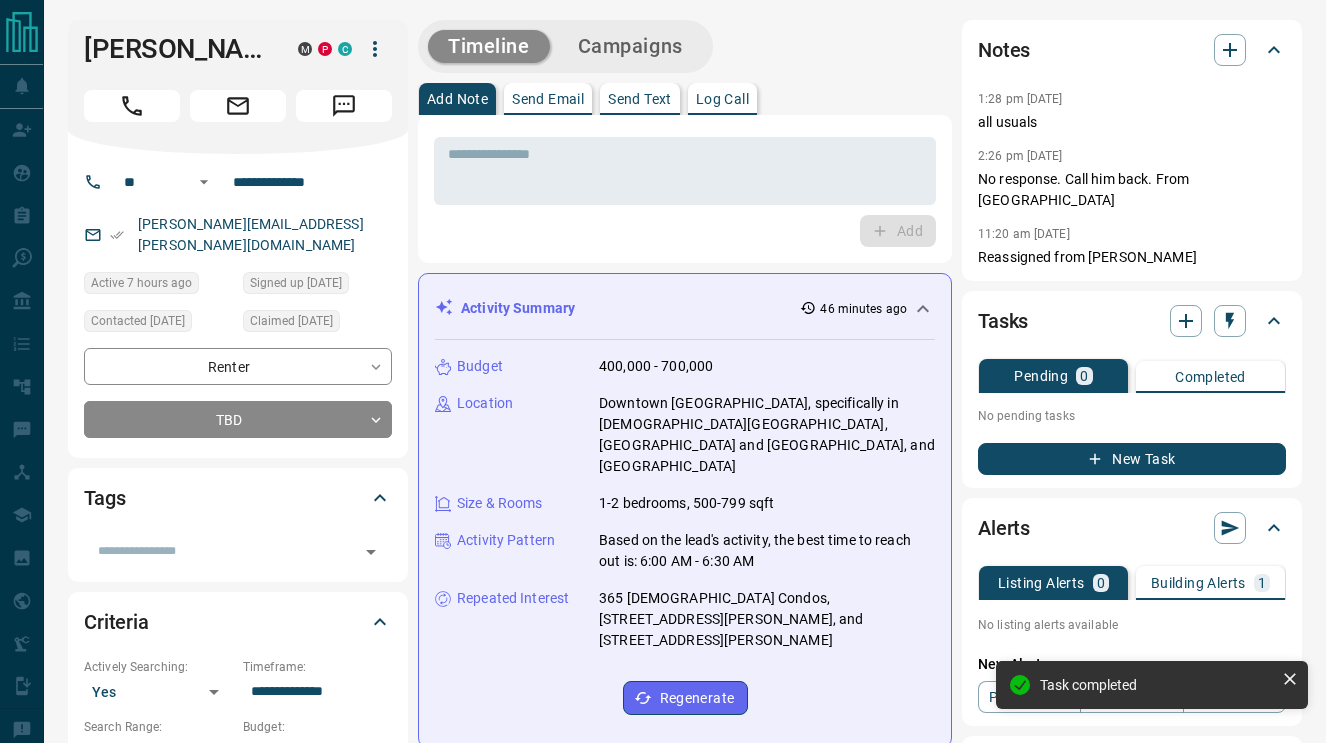 scroll, scrollTop: 0, scrollLeft: 0, axis: both 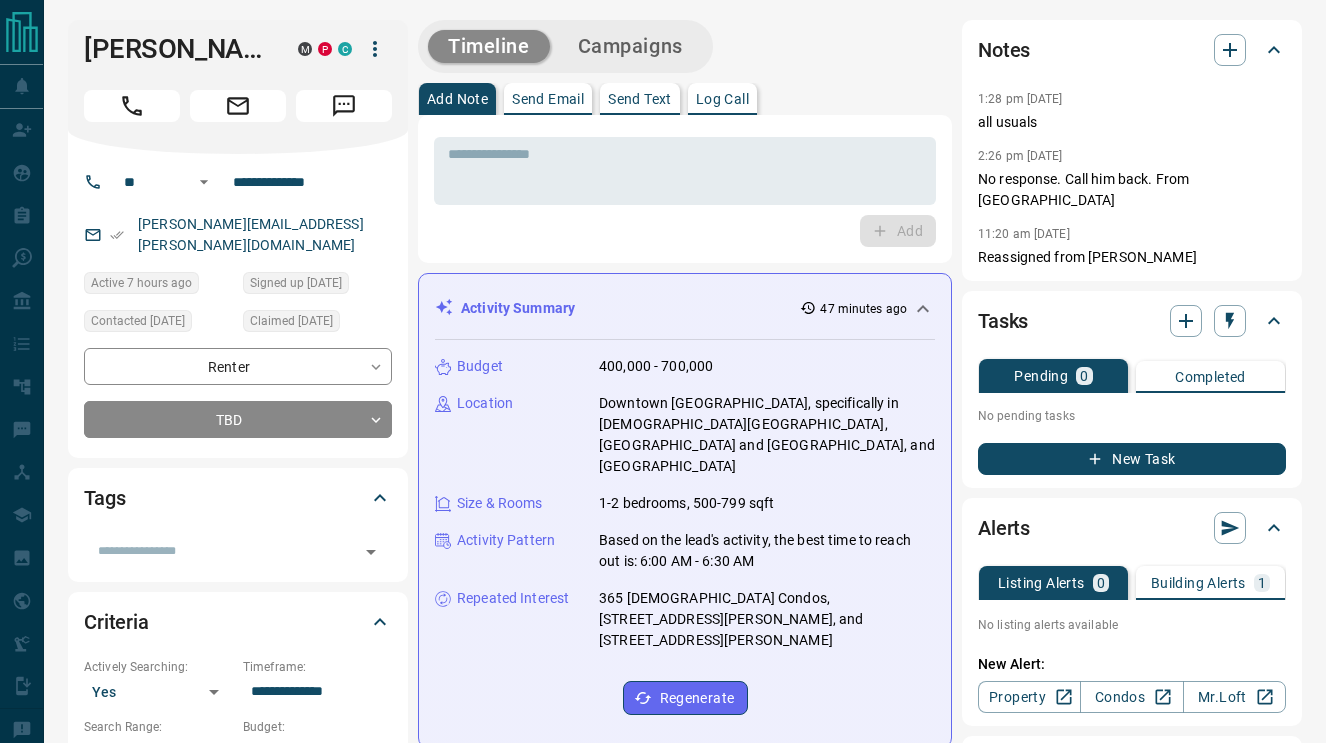click on "**********" at bounding box center (238, 306) 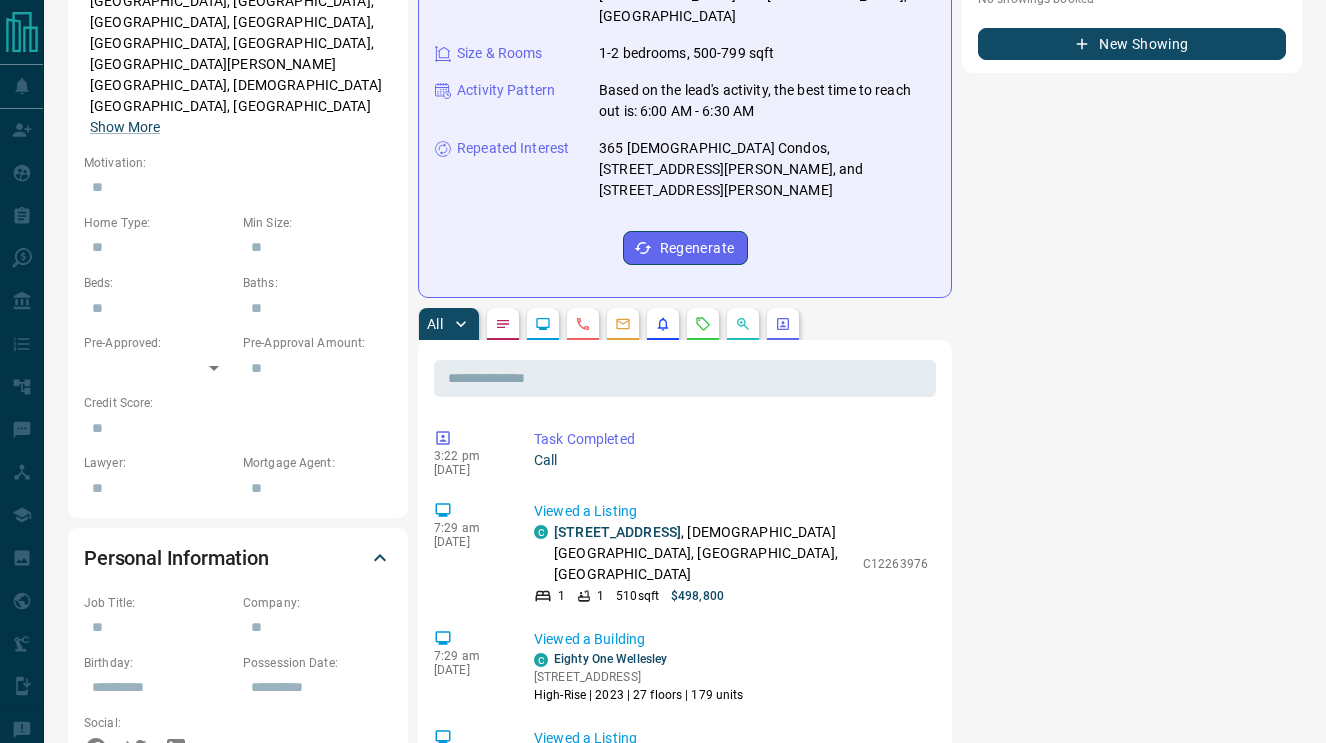 scroll, scrollTop: 832, scrollLeft: 0, axis: vertical 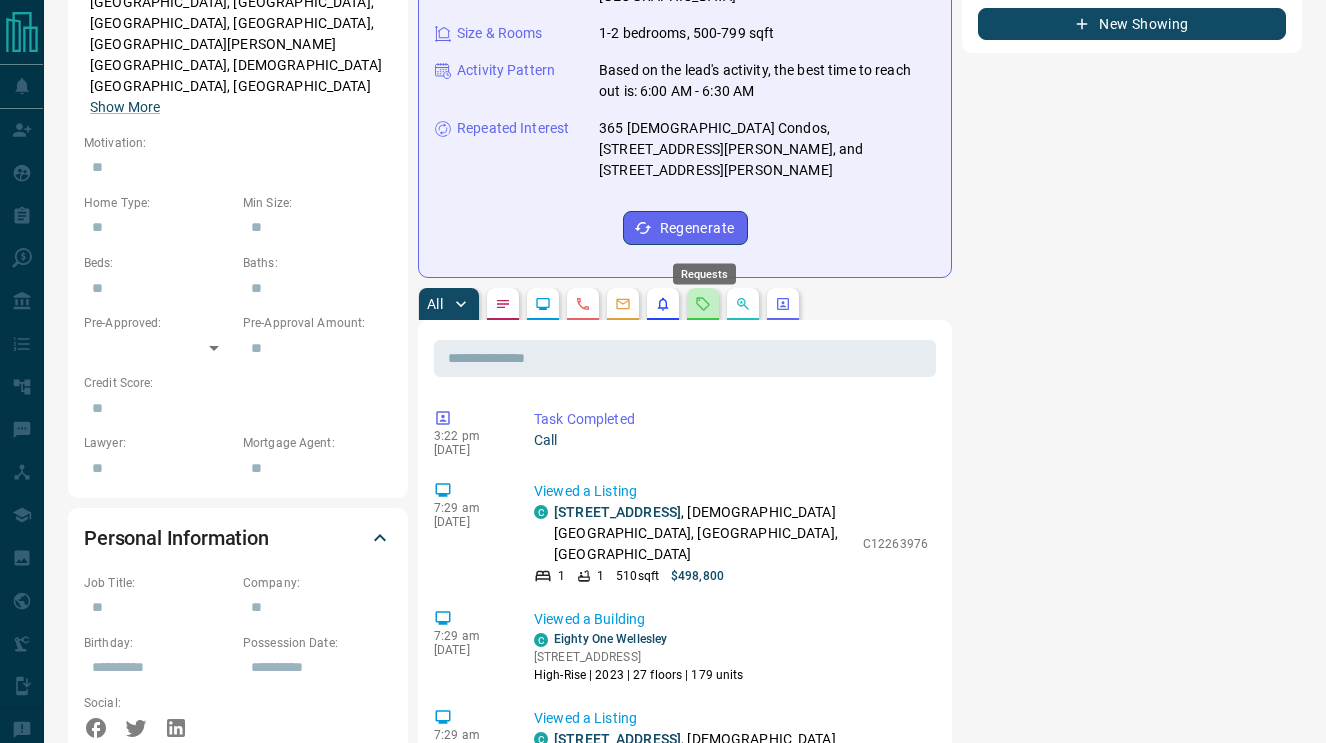 click 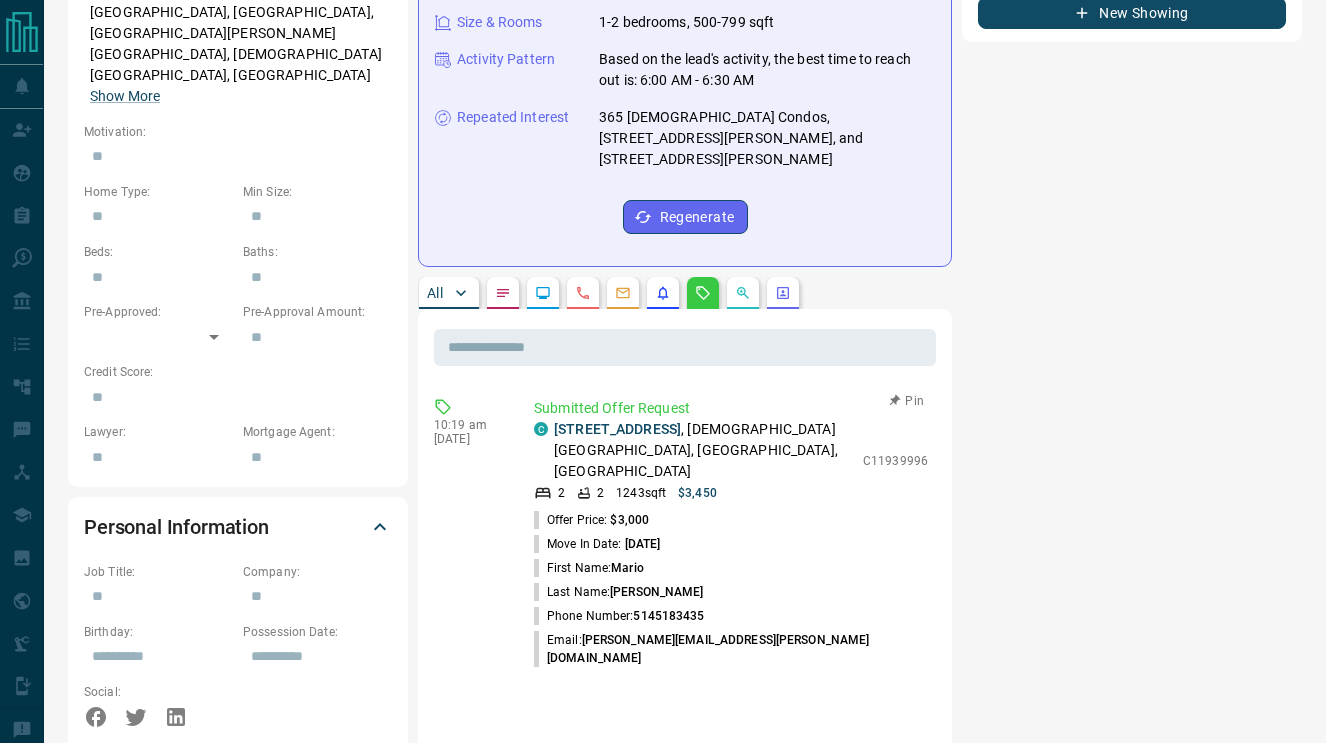 scroll, scrollTop: 845, scrollLeft: 0, axis: vertical 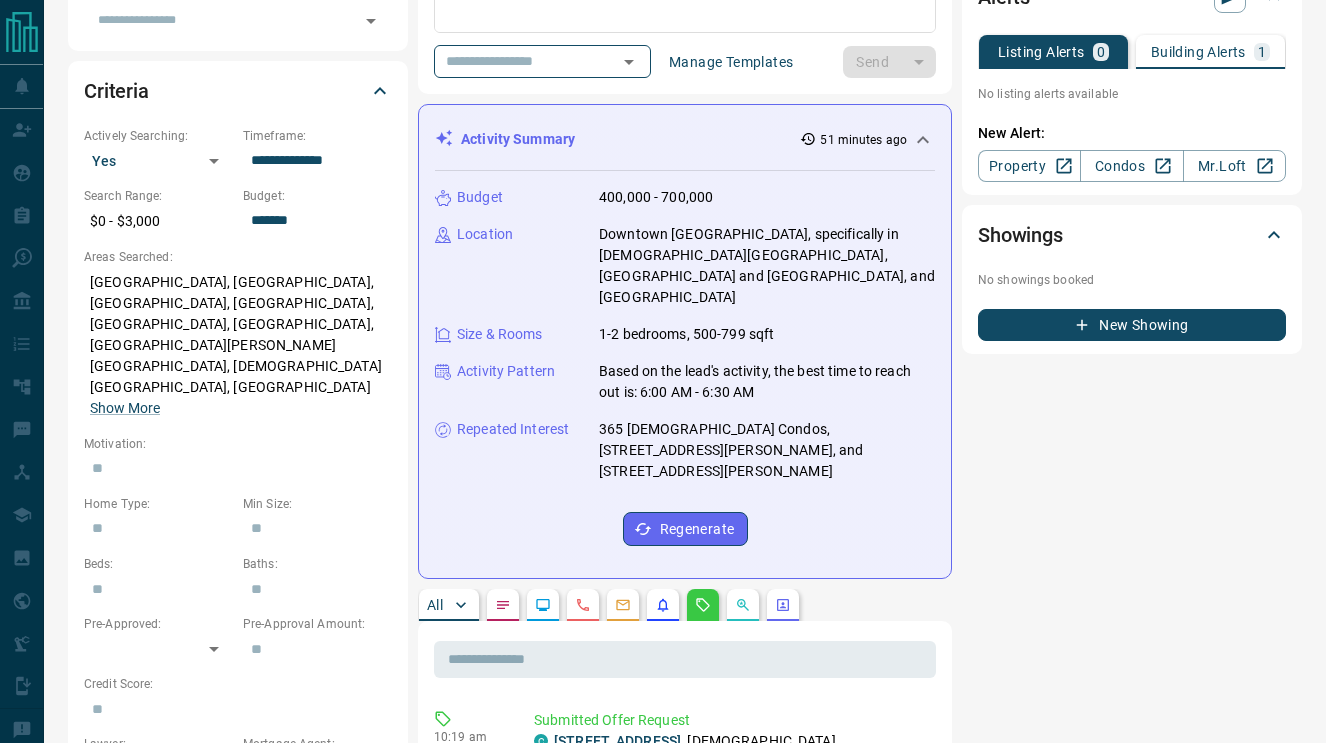 click on "All" at bounding box center [435, 605] 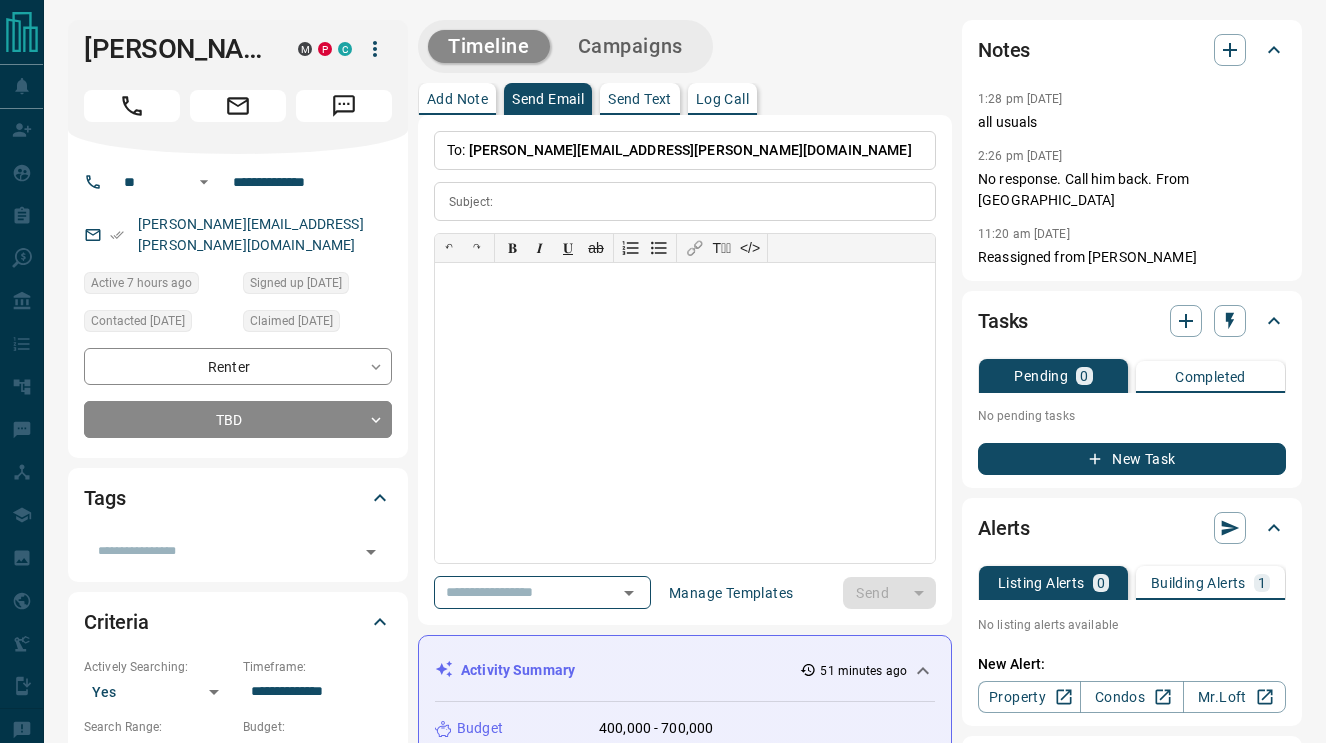 scroll, scrollTop: 0, scrollLeft: 0, axis: both 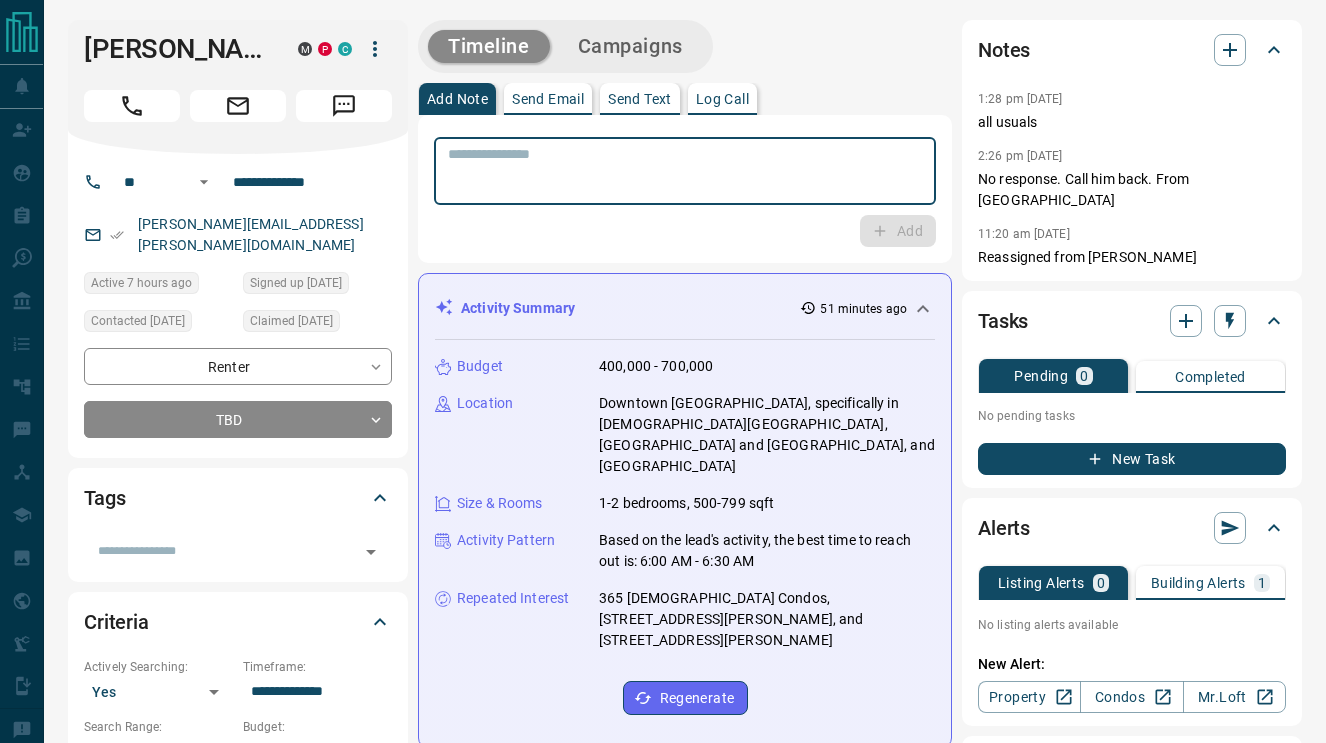 click at bounding box center [685, 171] 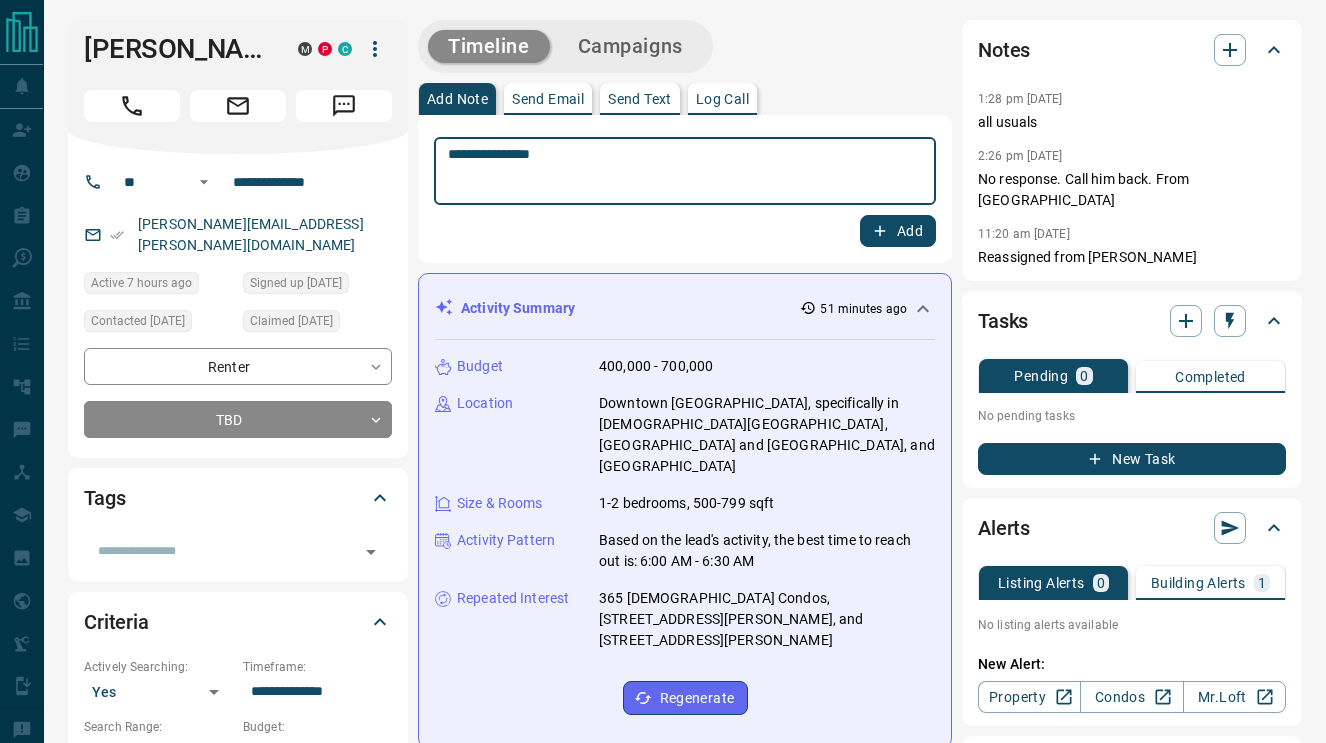 type on "**********" 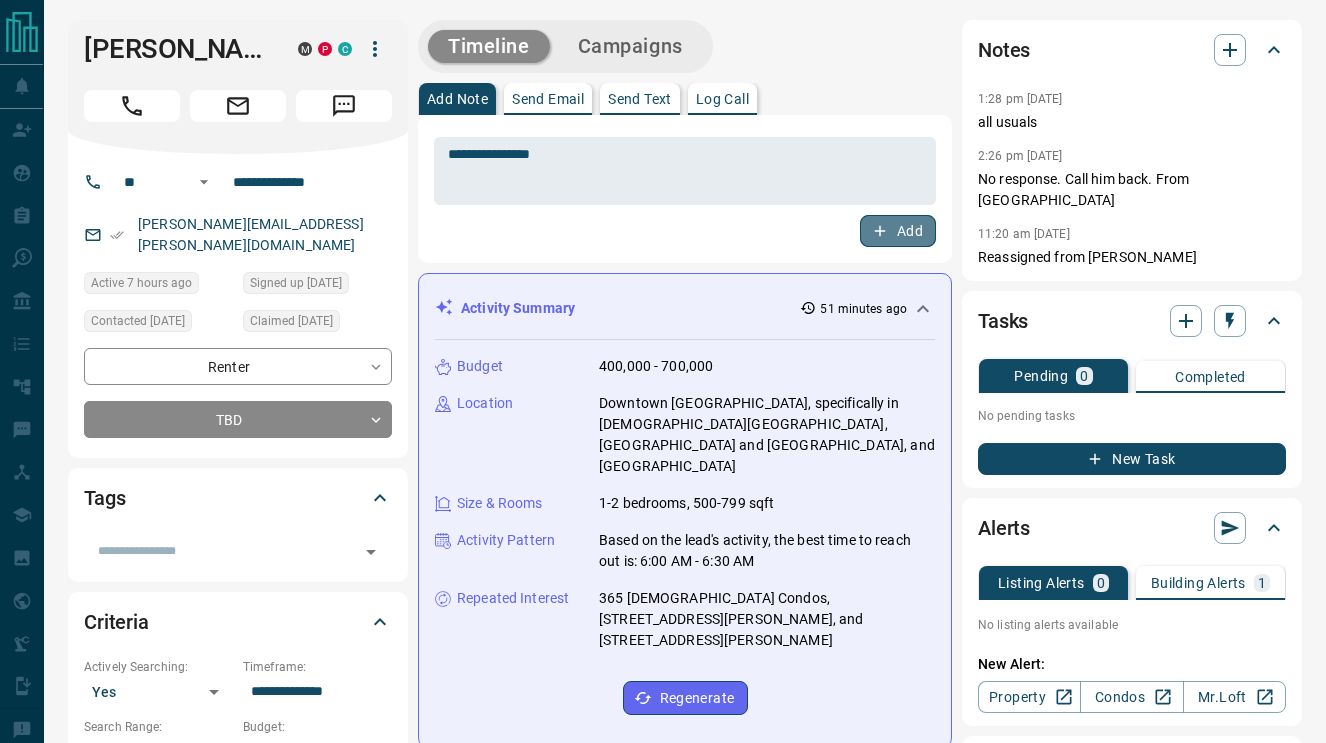 click on "Add" at bounding box center [898, 231] 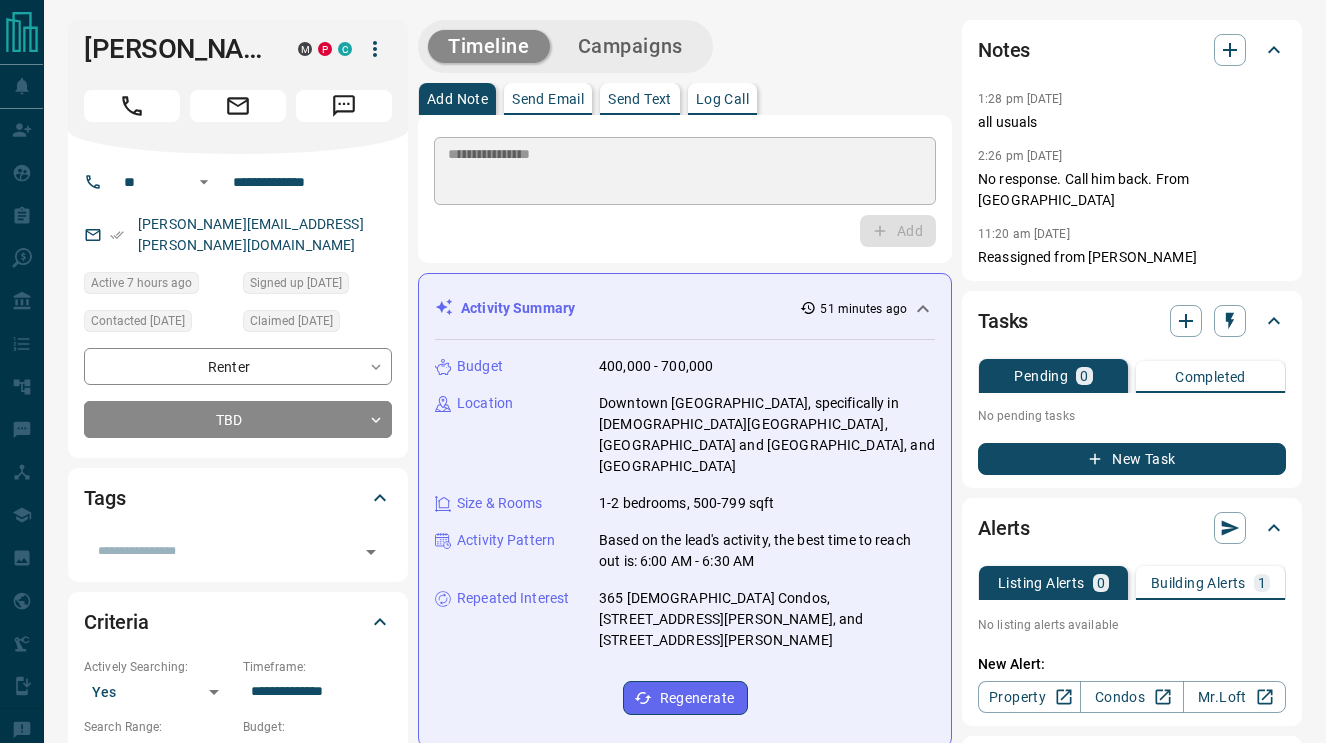 type 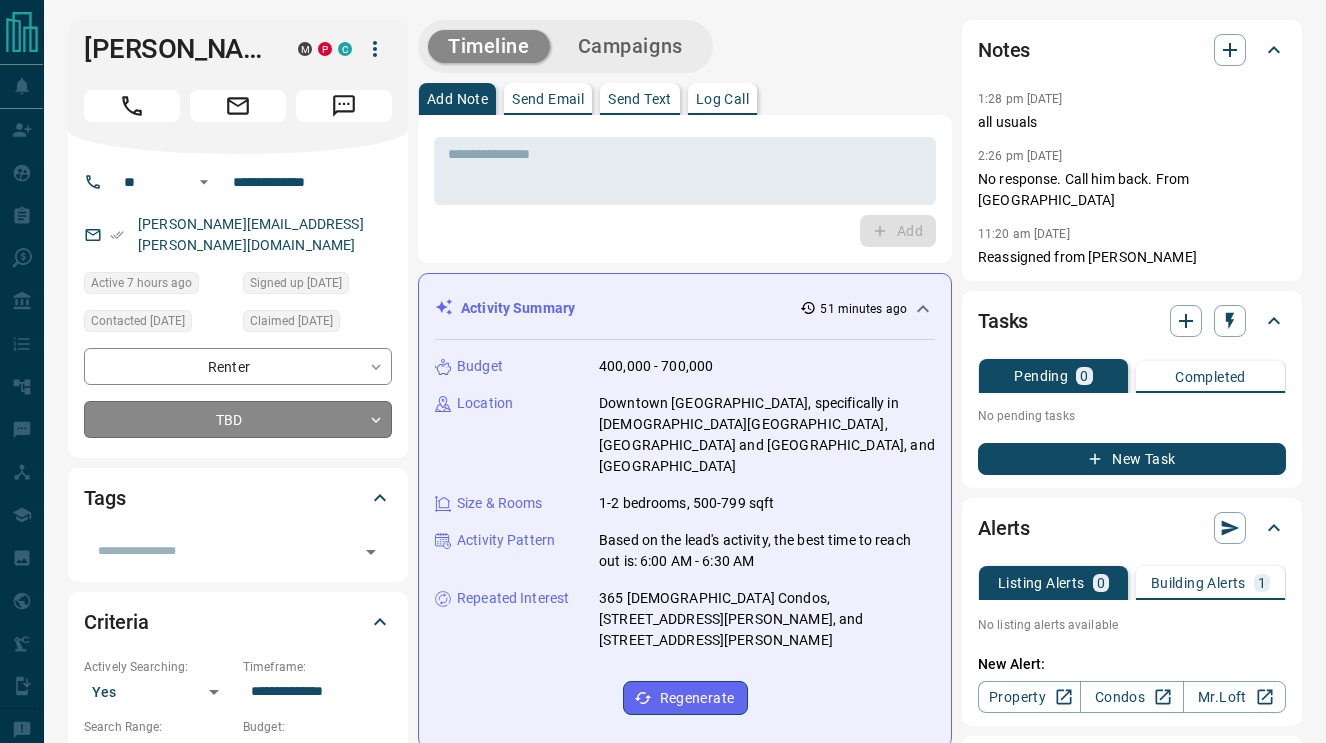click on "**********" at bounding box center [663, 1256] 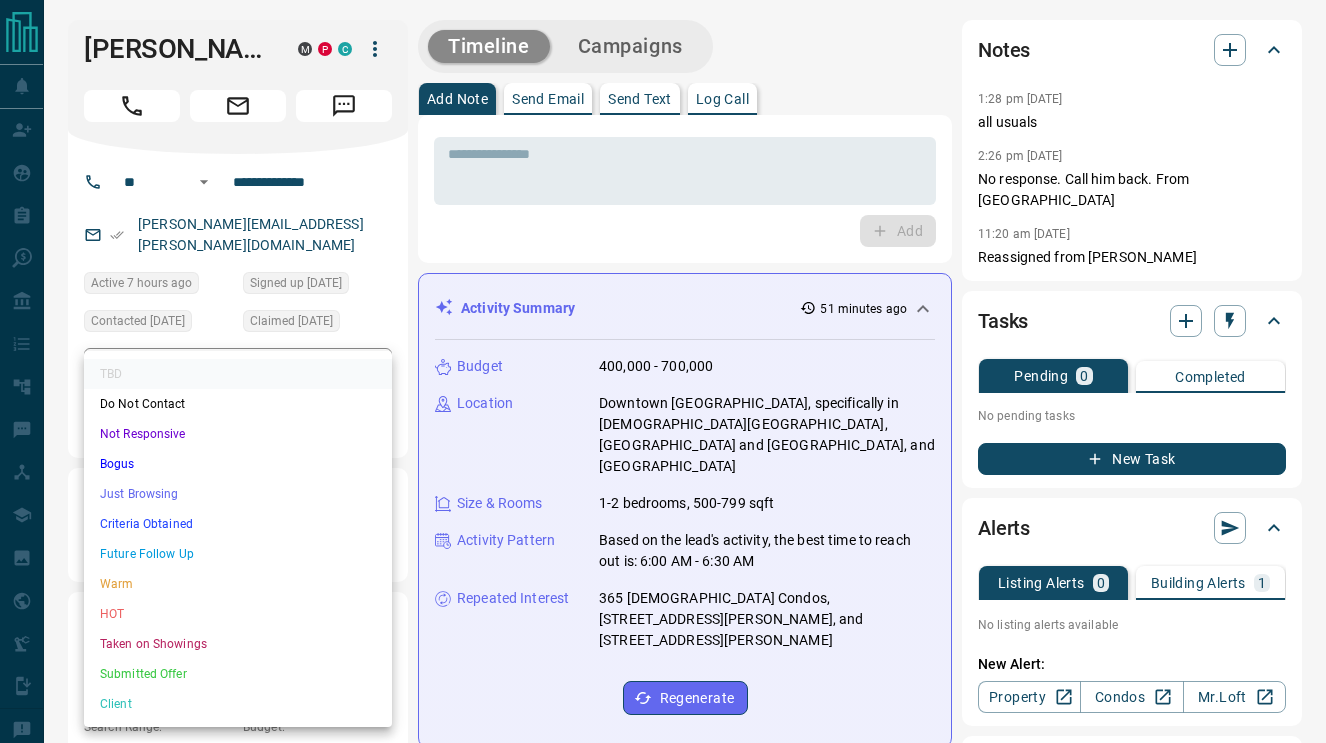 click on "Just Browsing" at bounding box center (238, 494) 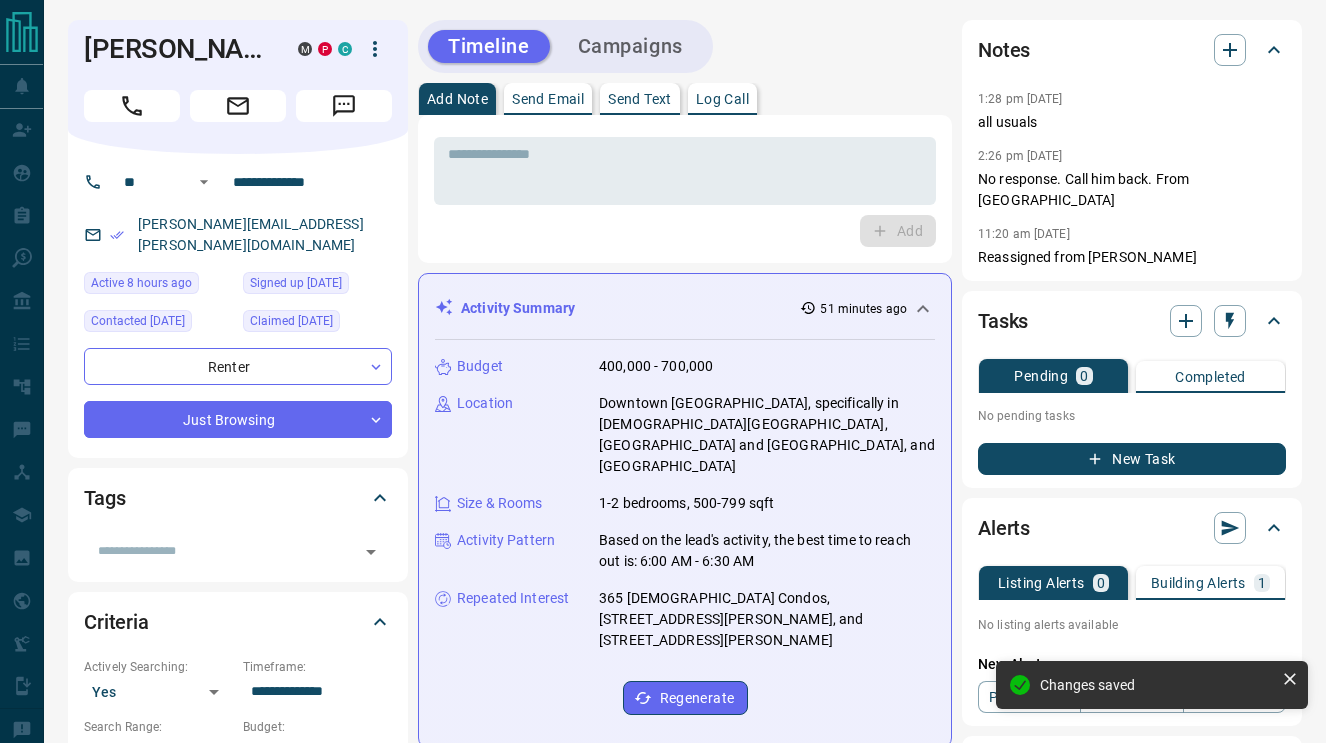 type on "*" 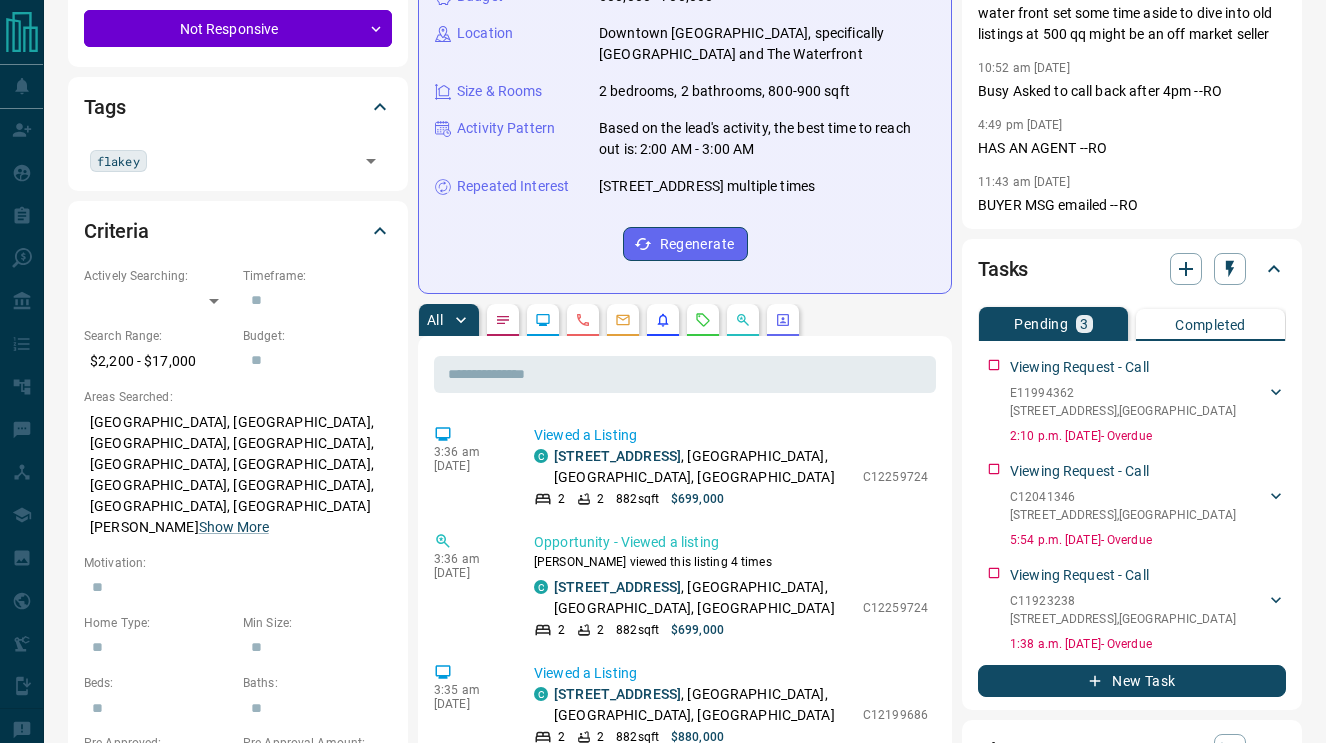 scroll, scrollTop: 454, scrollLeft: 0, axis: vertical 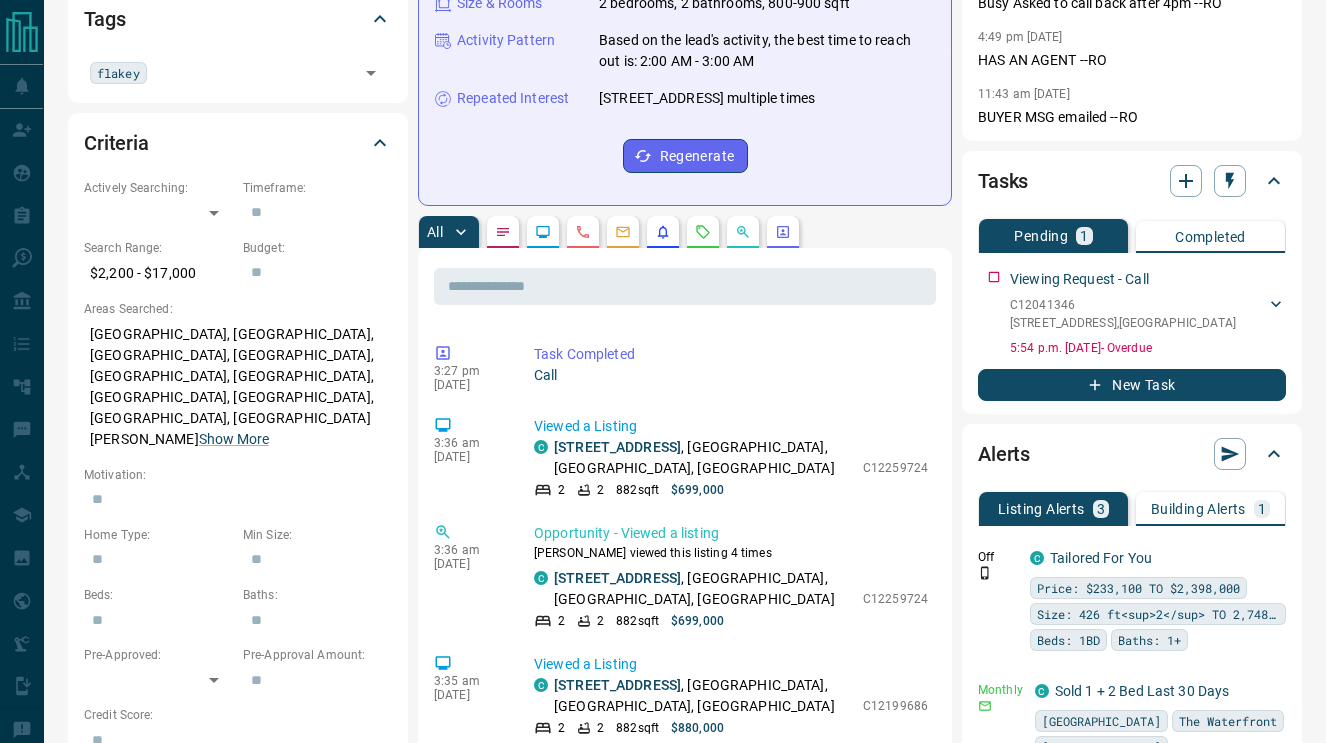 click 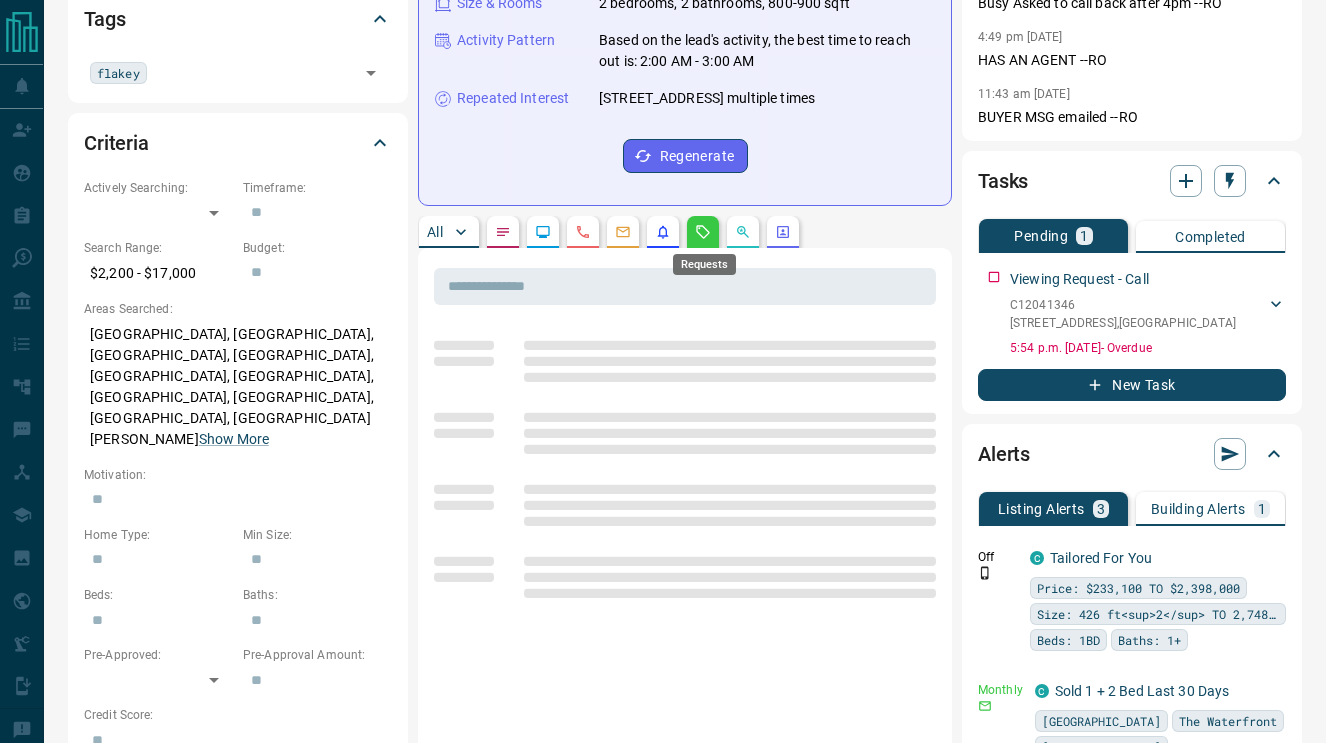 scroll, scrollTop: 0, scrollLeft: 0, axis: both 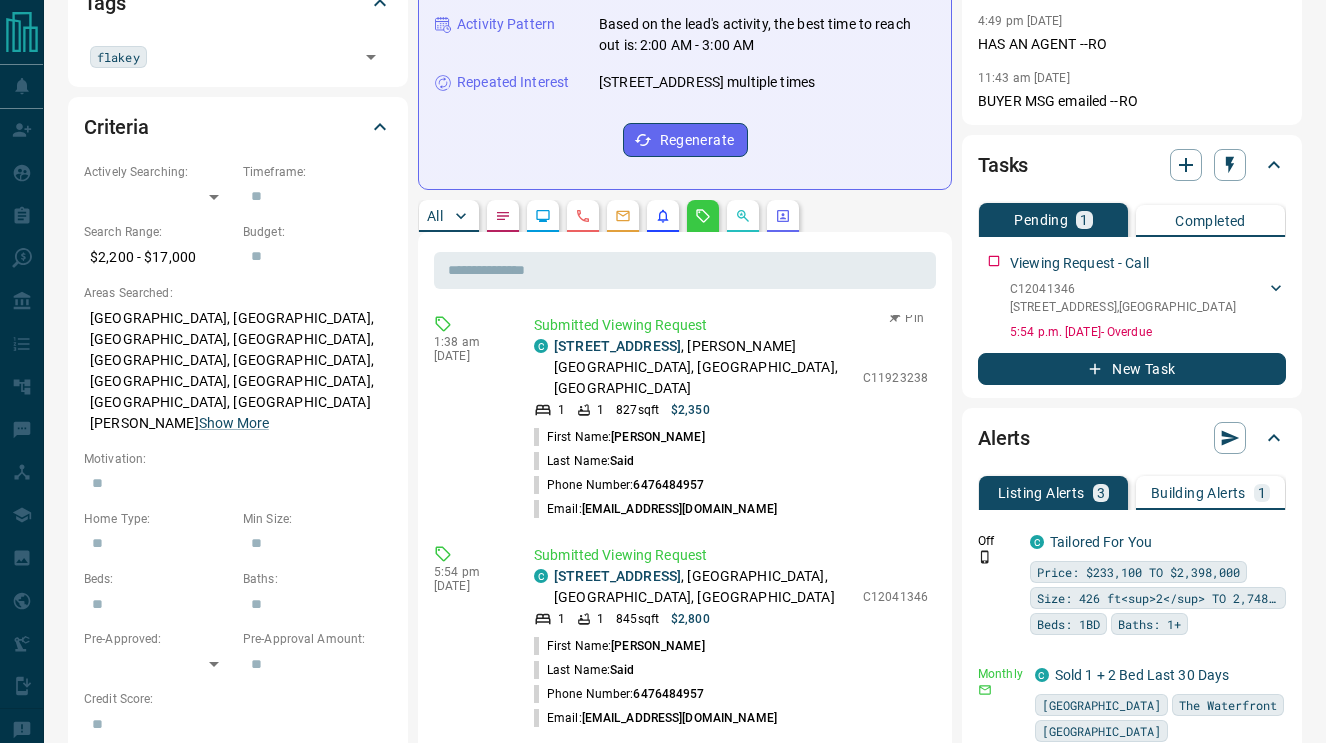drag, startPoint x: 732, startPoint y: 486, endPoint x: 585, endPoint y: 485, distance: 147.0034 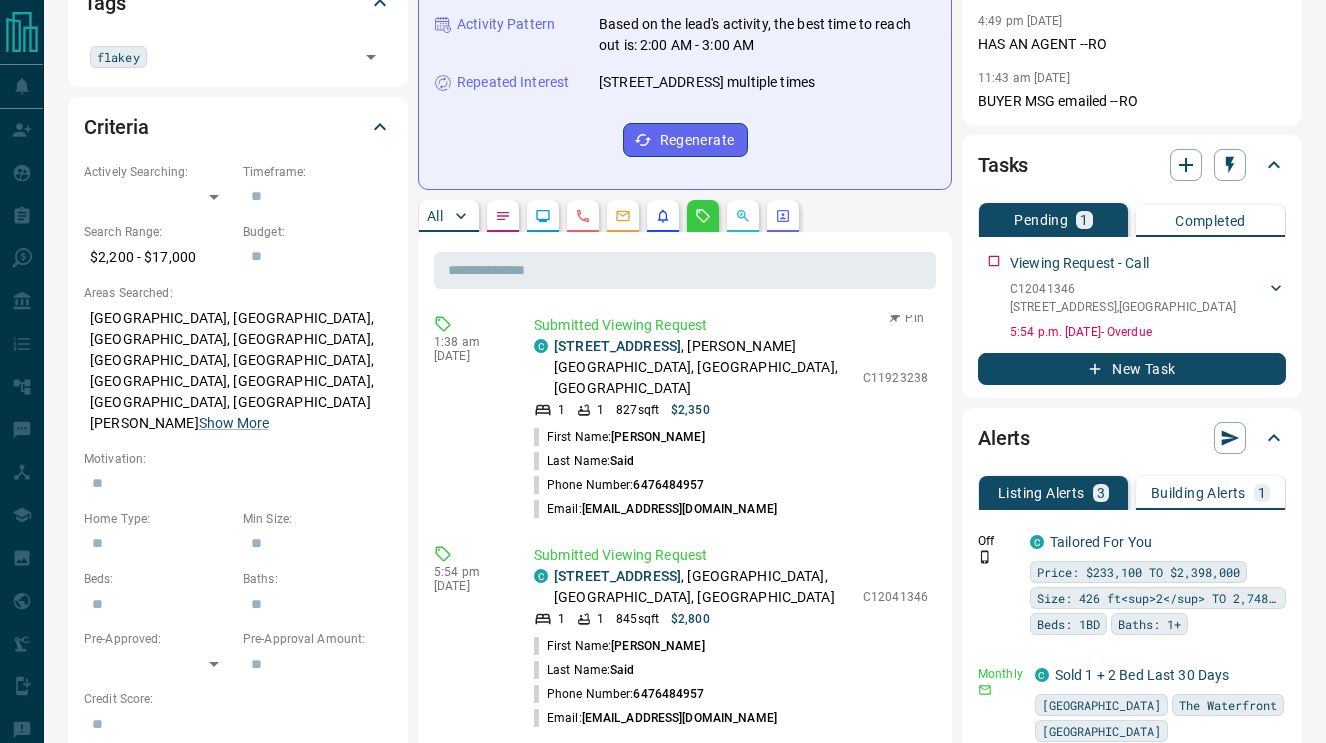 click on "Saidomar1095@gmail.com" at bounding box center [679, 509] 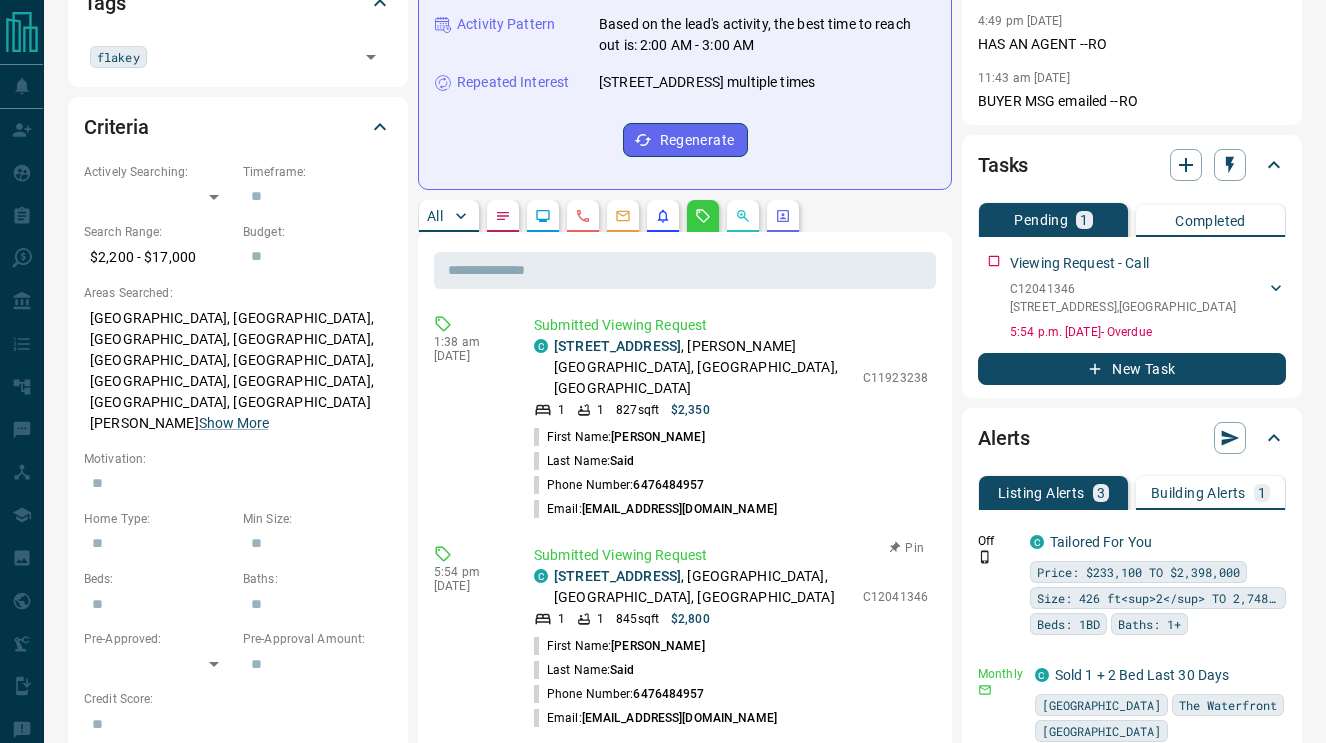copy on "Saidomar1095@gmail.com" 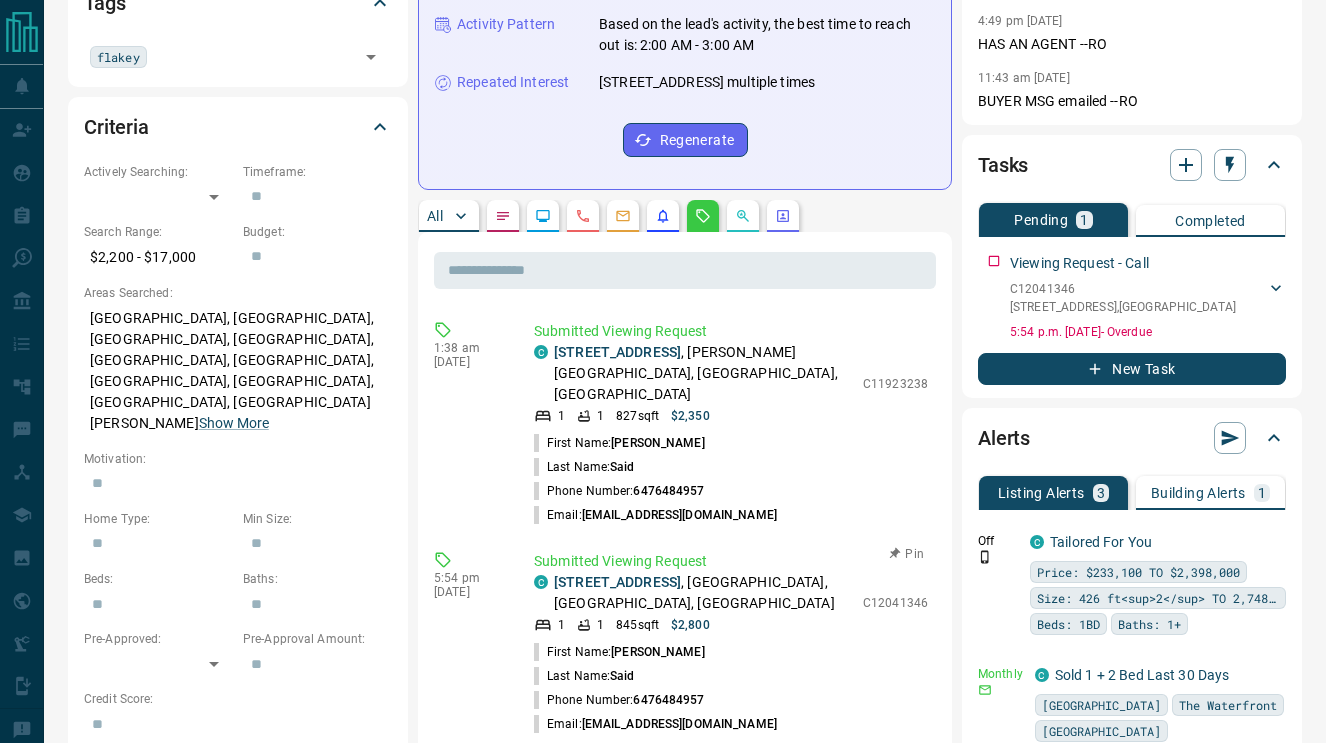 scroll, scrollTop: 0, scrollLeft: 0, axis: both 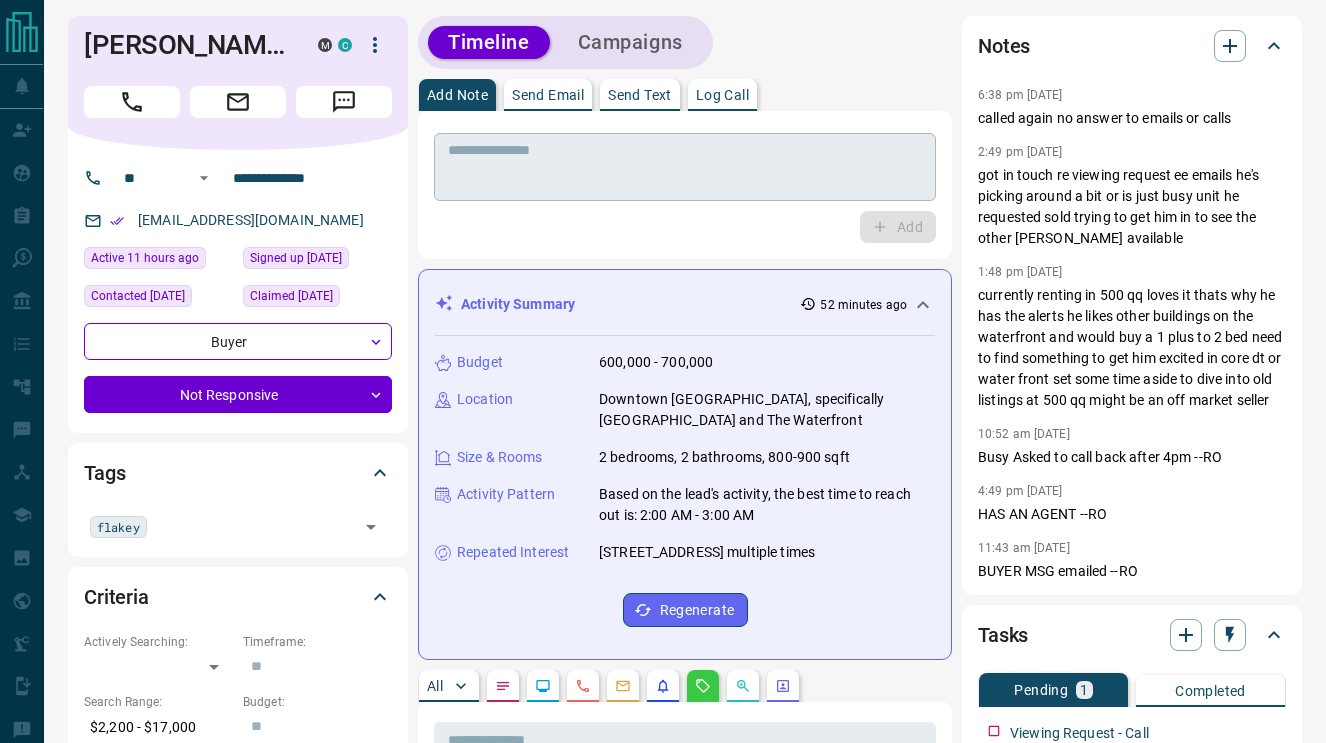click at bounding box center (685, 167) 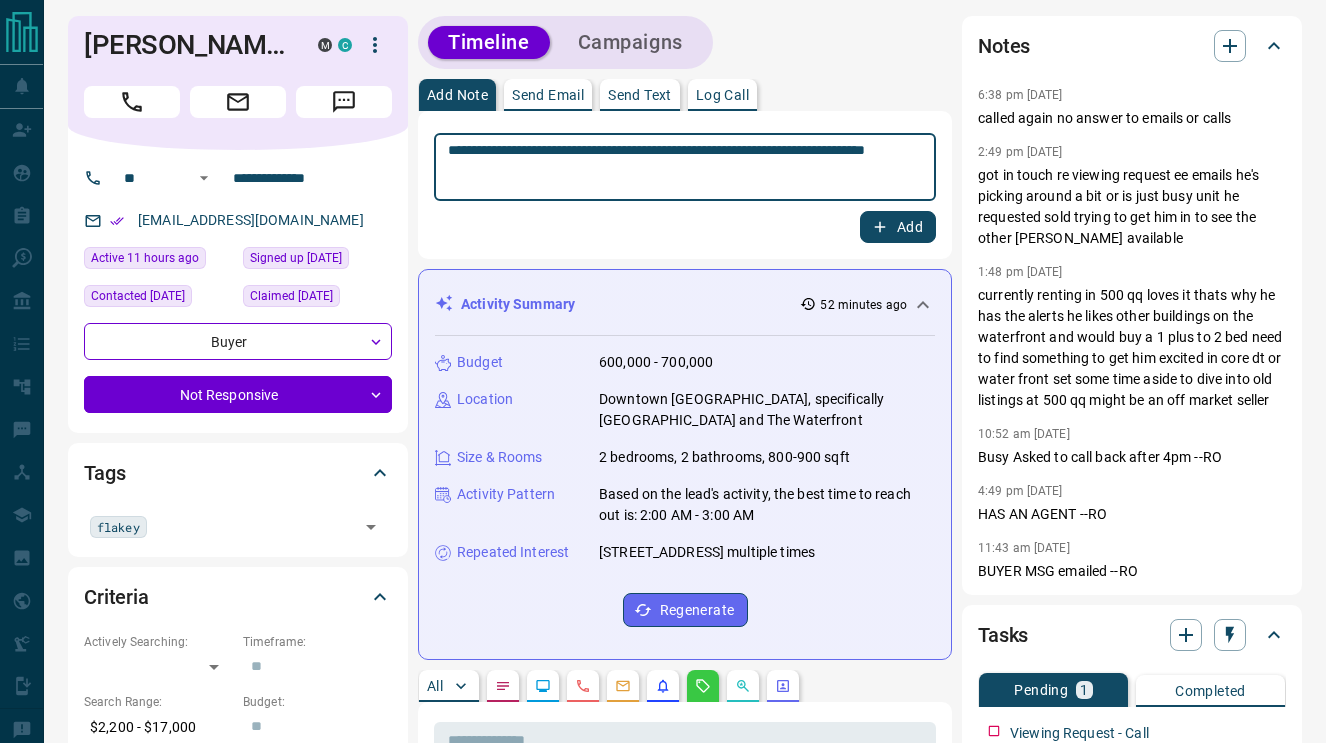 type on "**********" 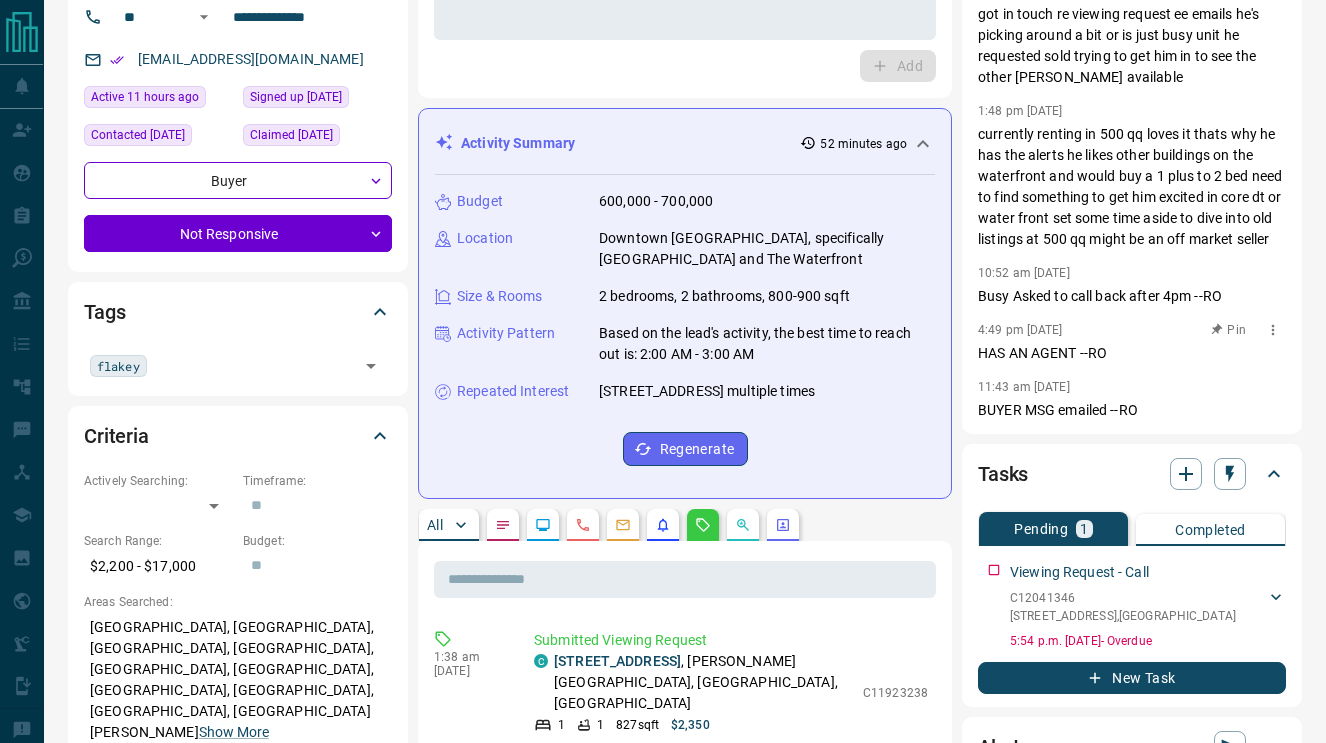 scroll, scrollTop: 178, scrollLeft: 0, axis: vertical 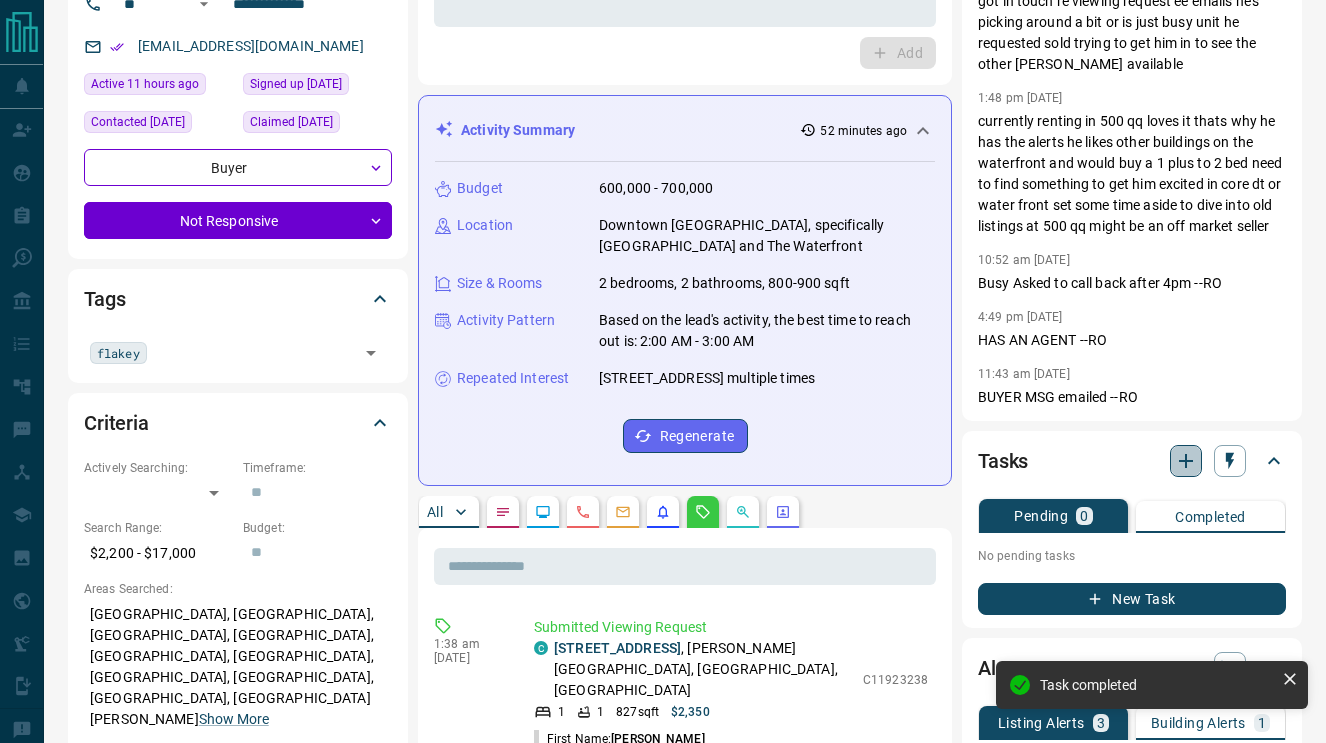 click 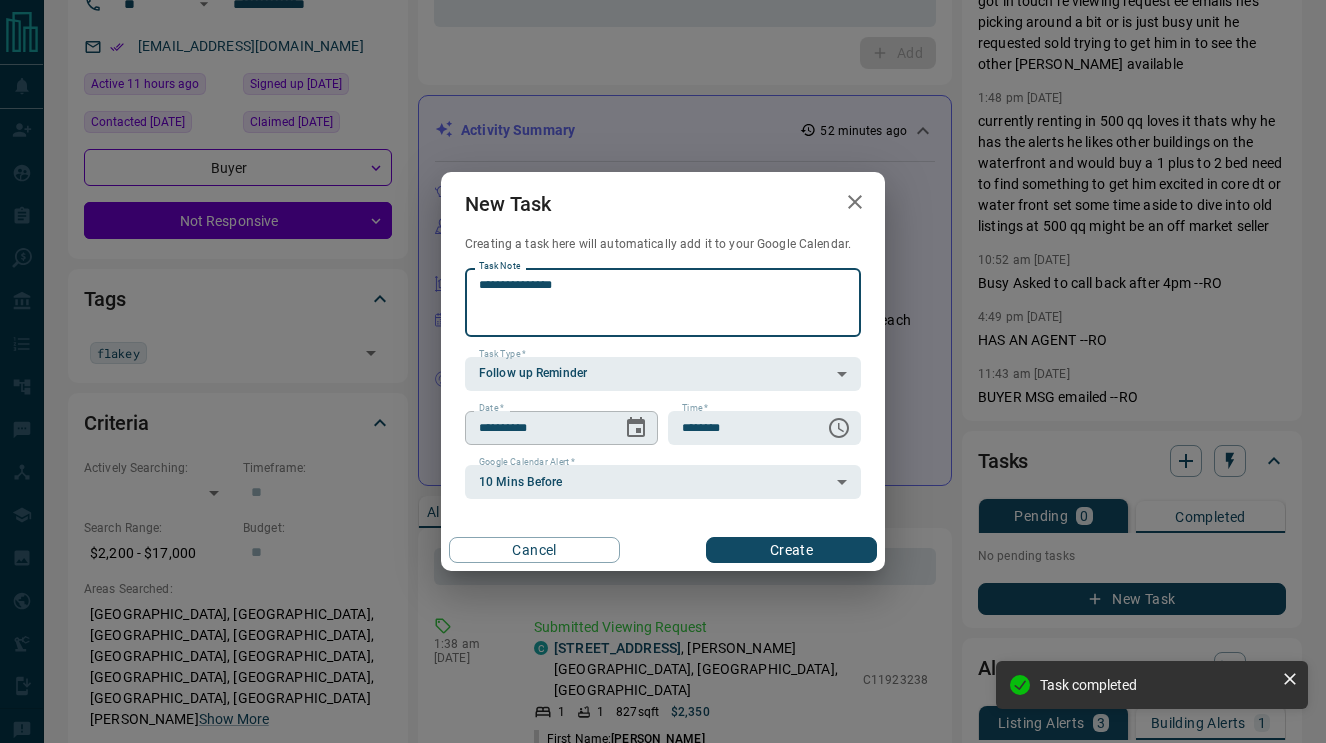 type on "**********" 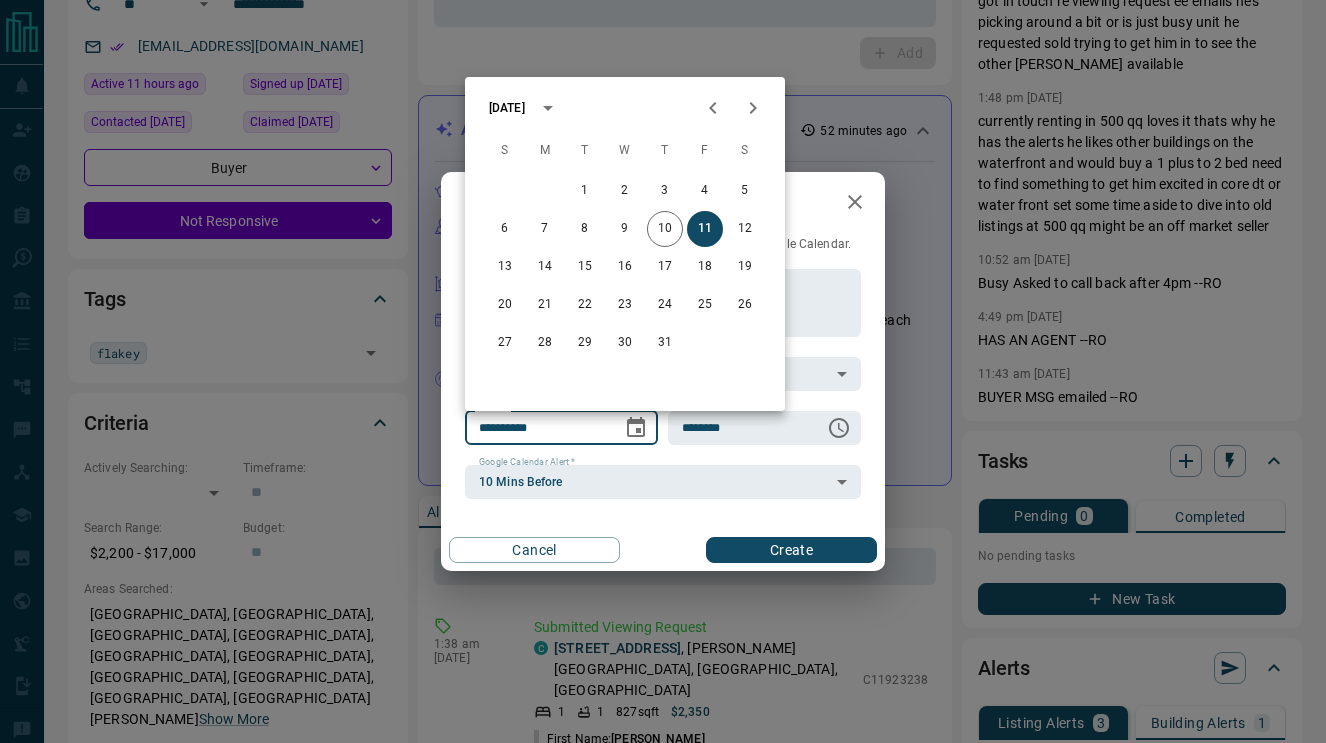 click 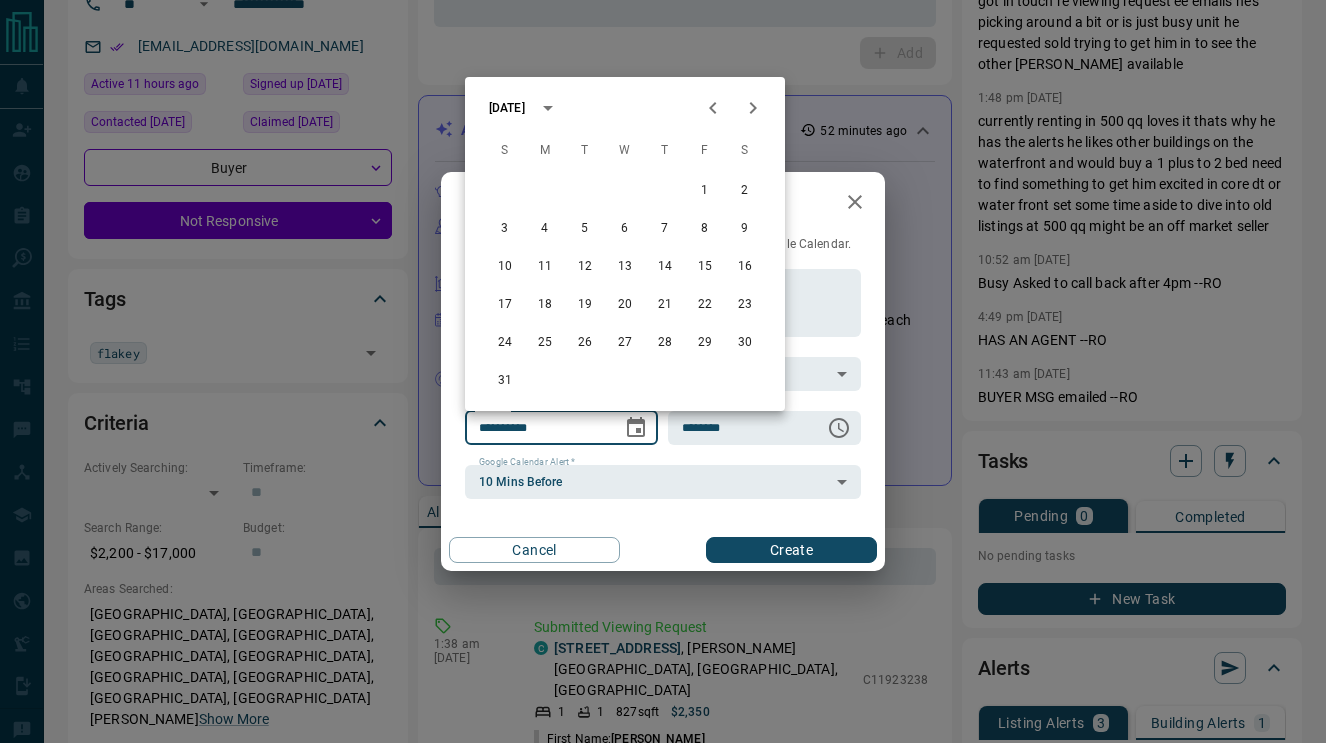 click 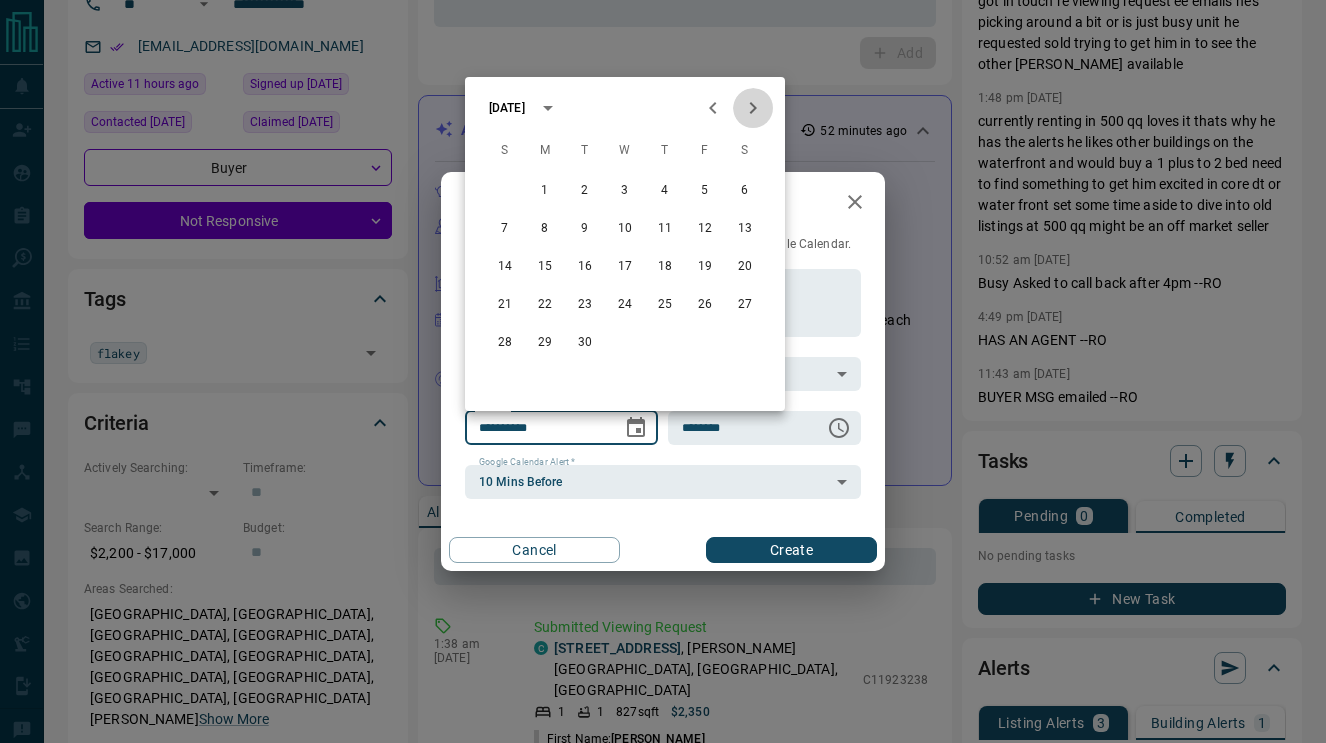 click 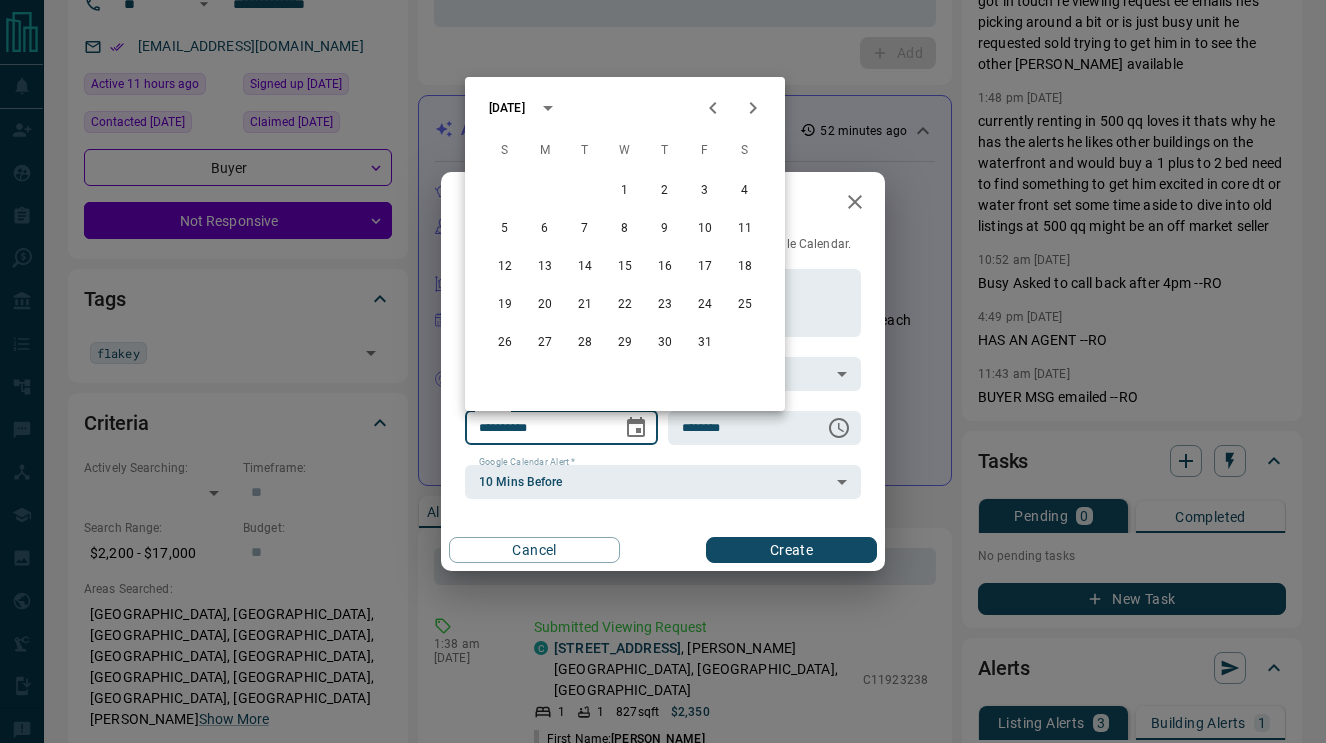 click 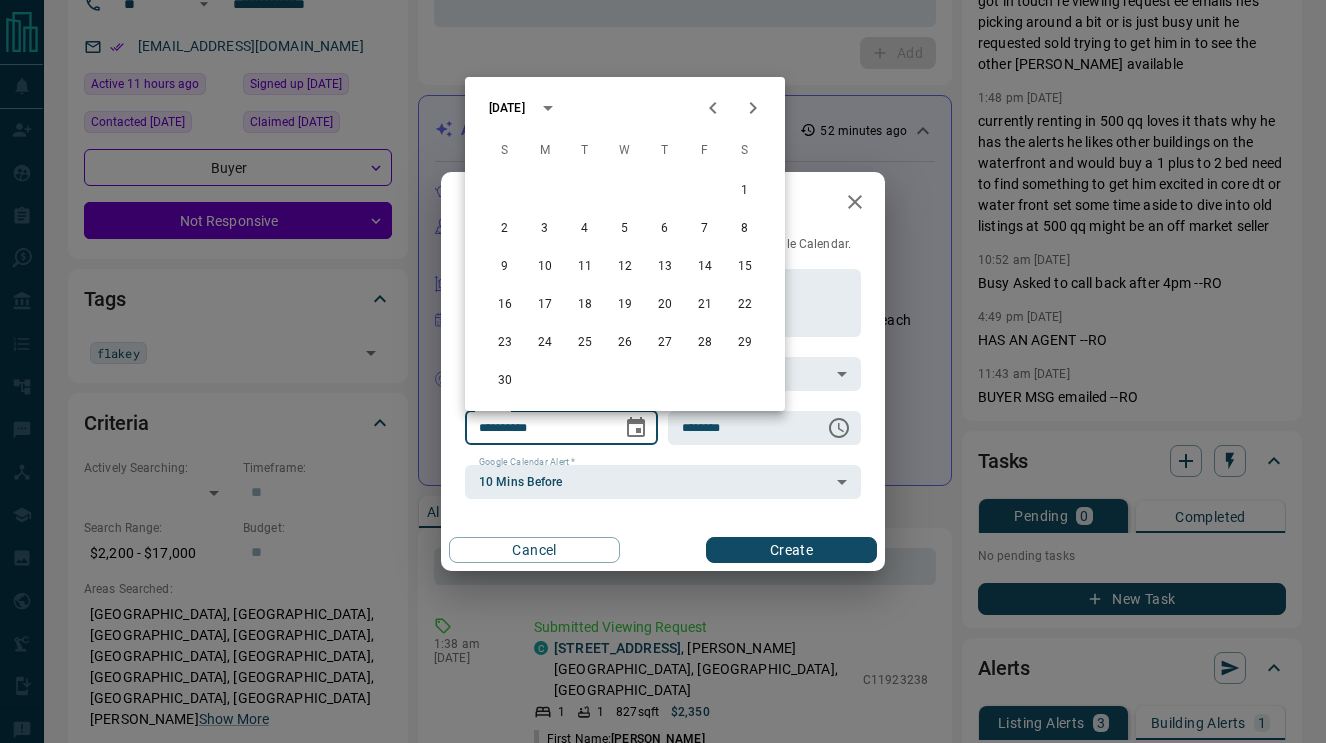 click 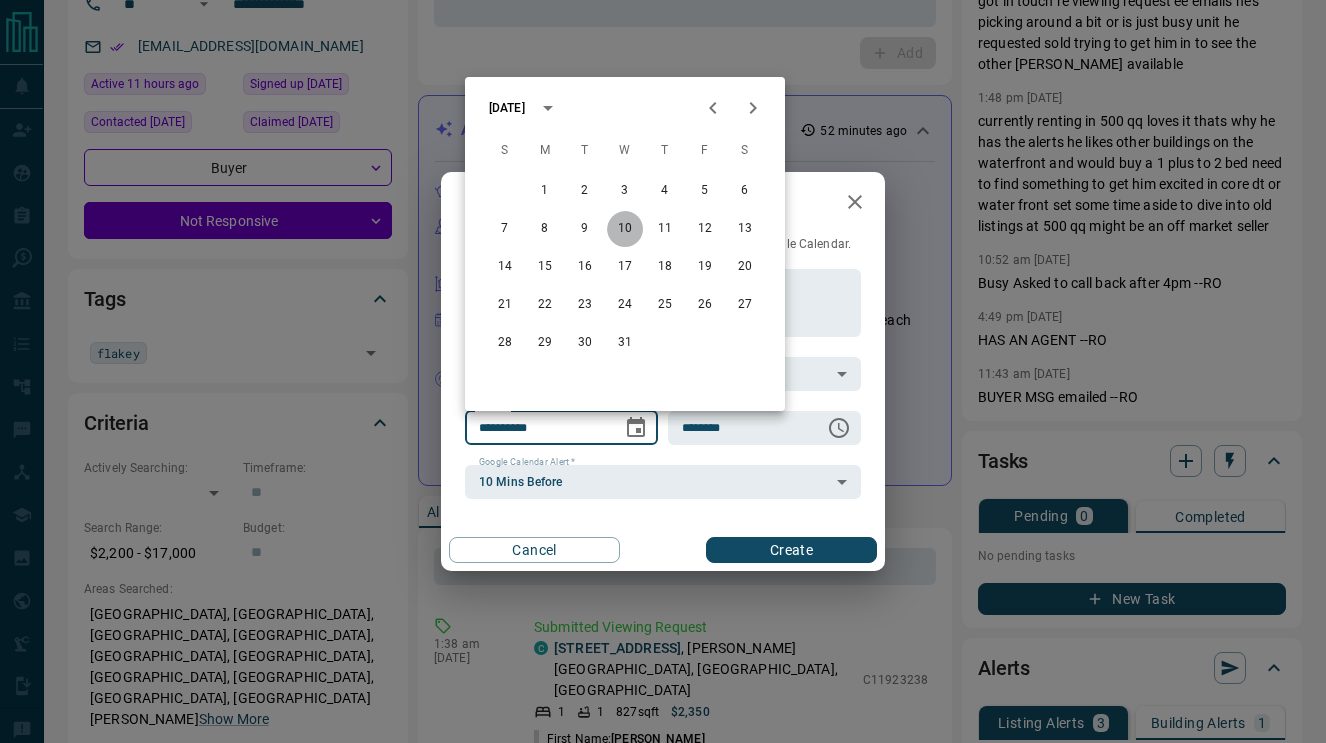 click on "10" at bounding box center (625, 229) 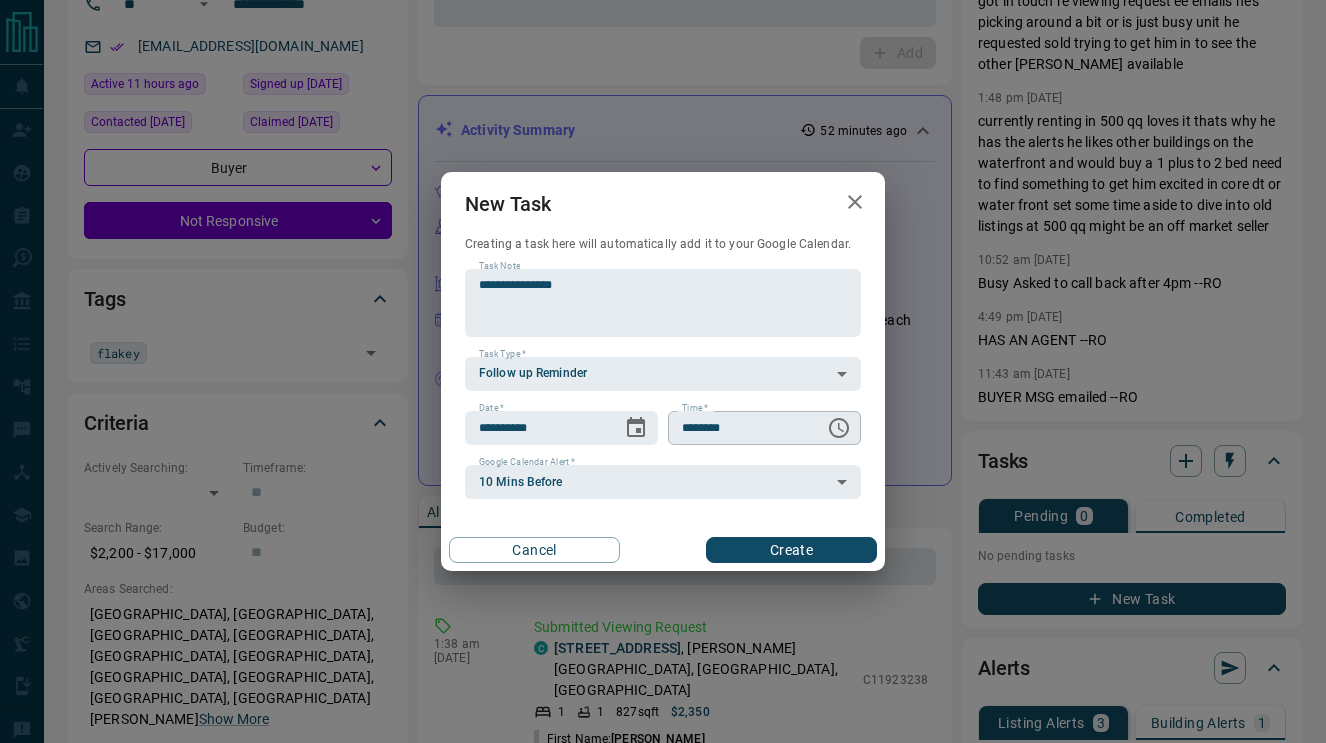 click at bounding box center [839, 428] 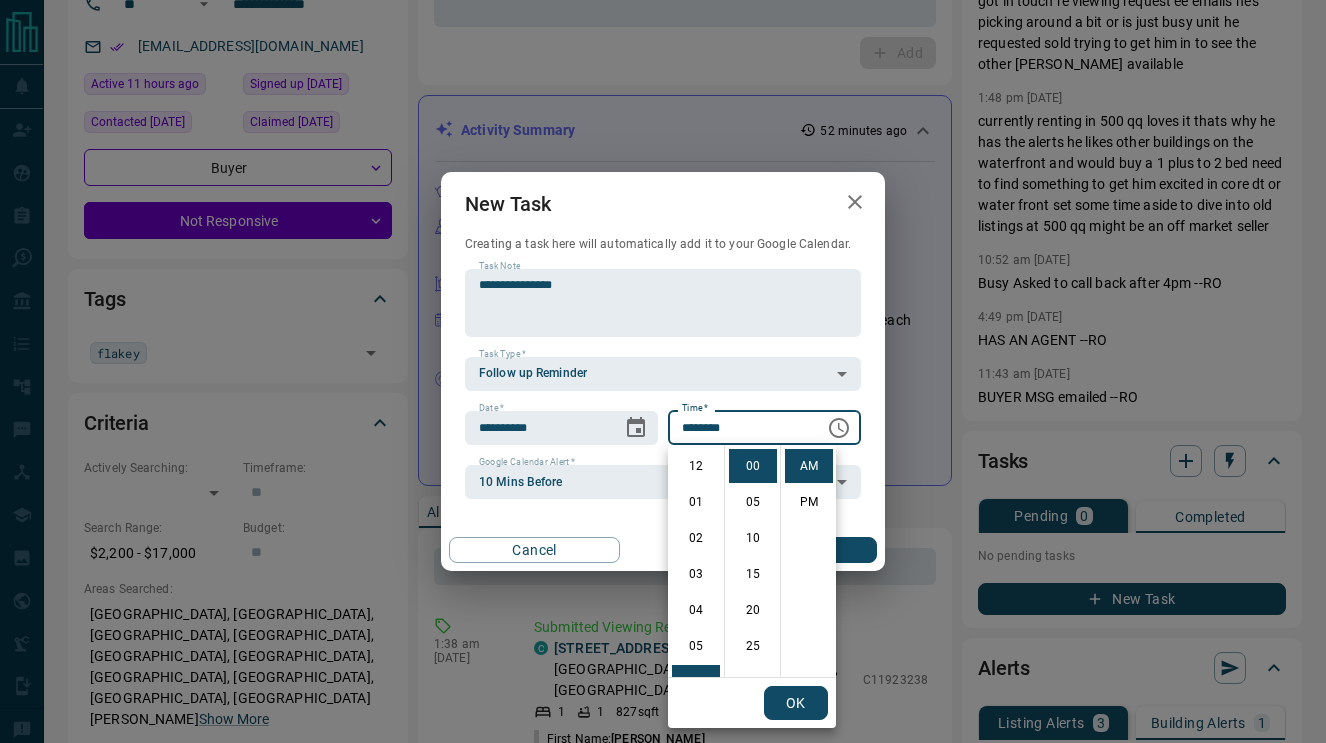 scroll, scrollTop: 216, scrollLeft: 0, axis: vertical 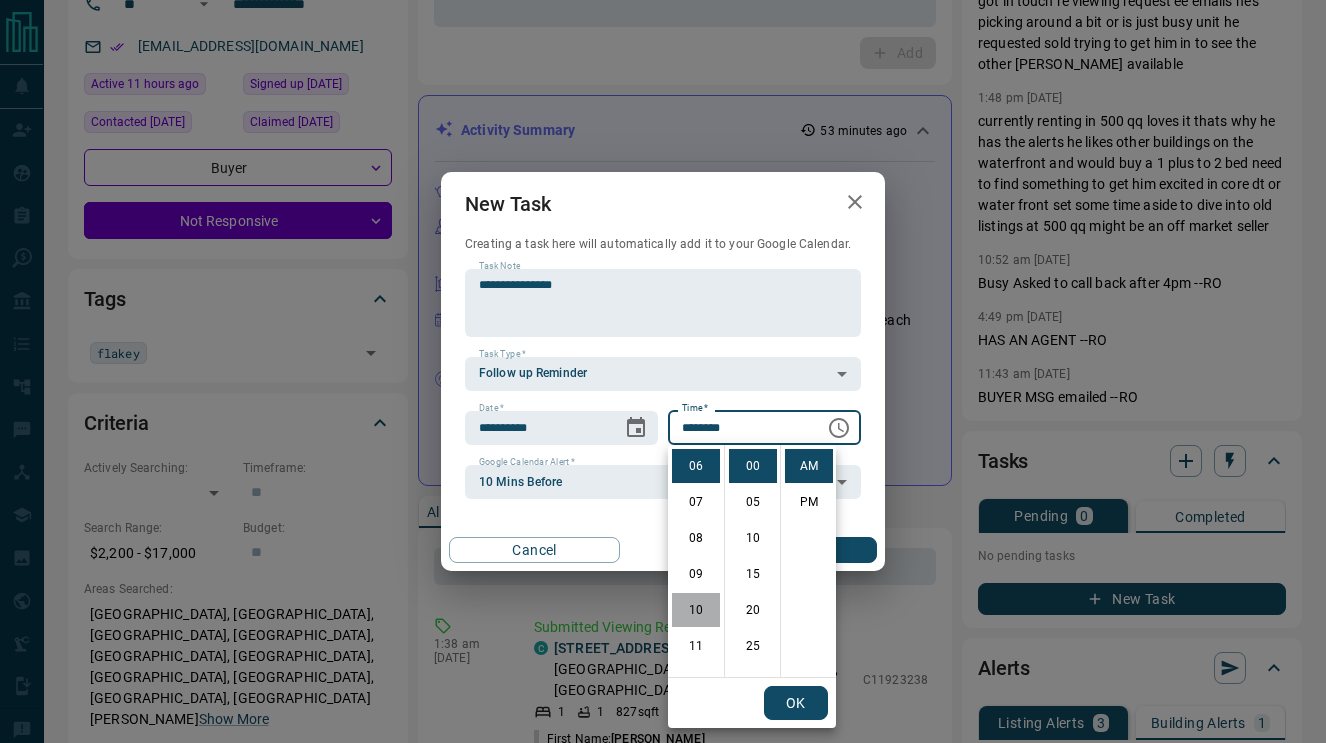 click on "10" at bounding box center (696, 610) 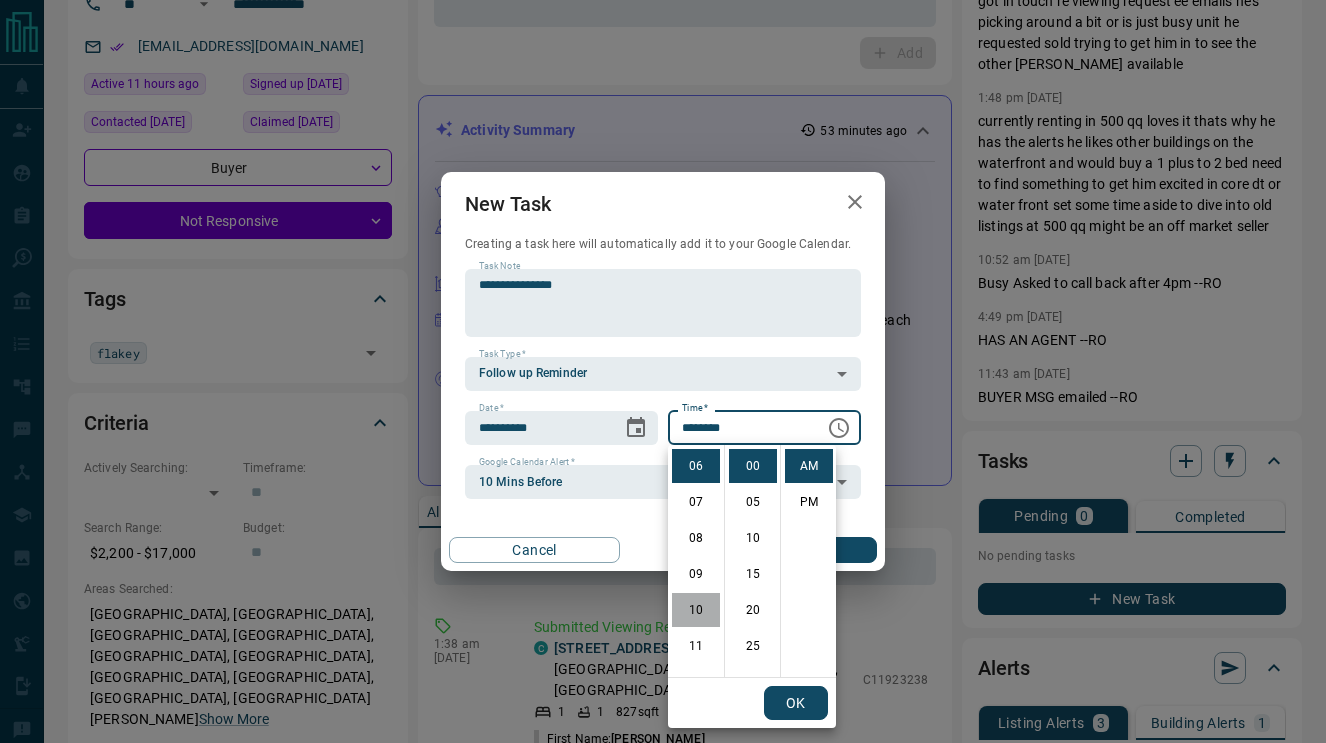 type on "********" 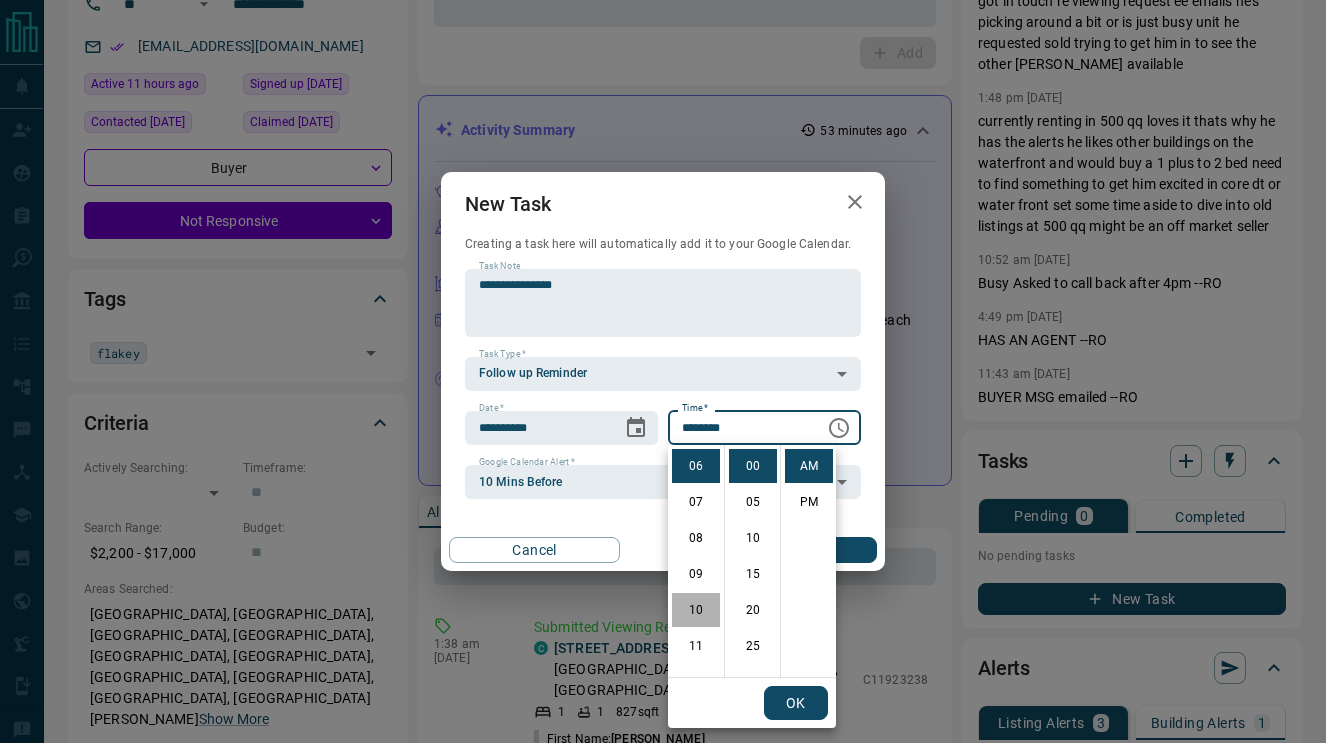 scroll, scrollTop: 357, scrollLeft: 0, axis: vertical 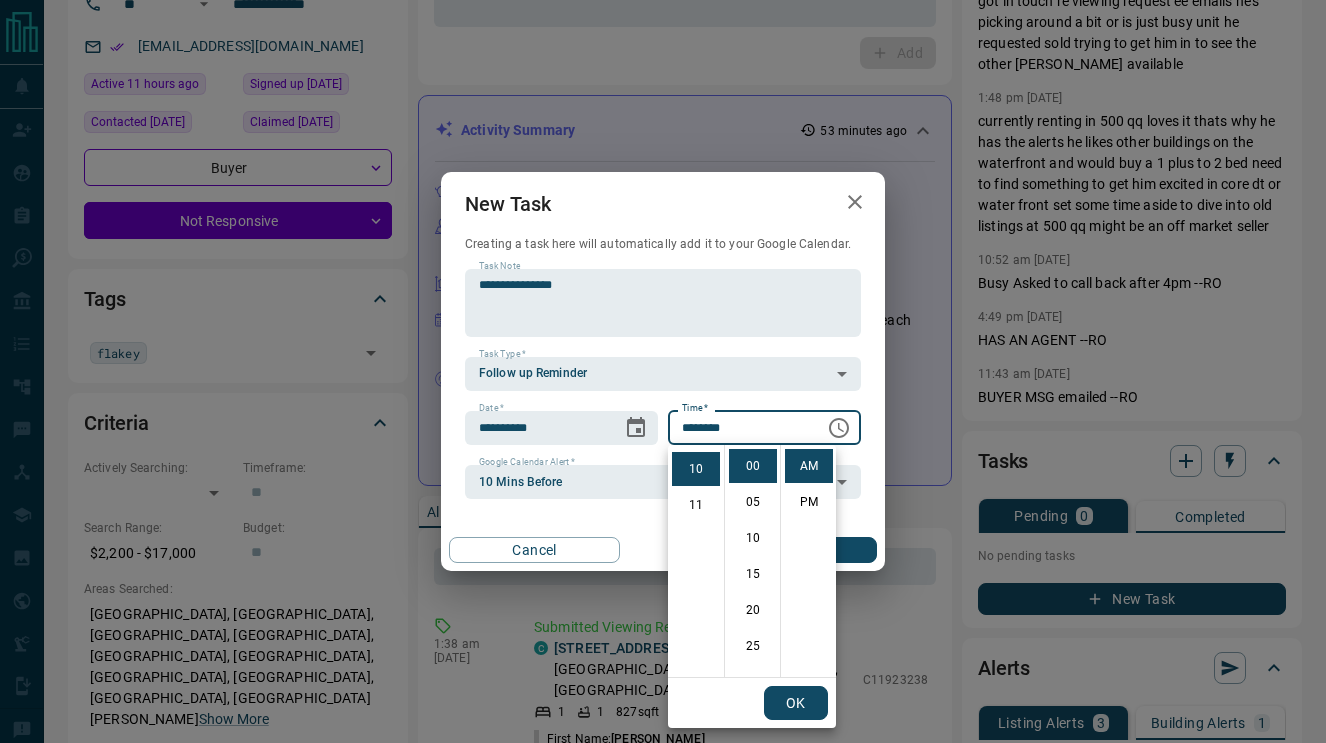 click on "OK" at bounding box center [796, 703] 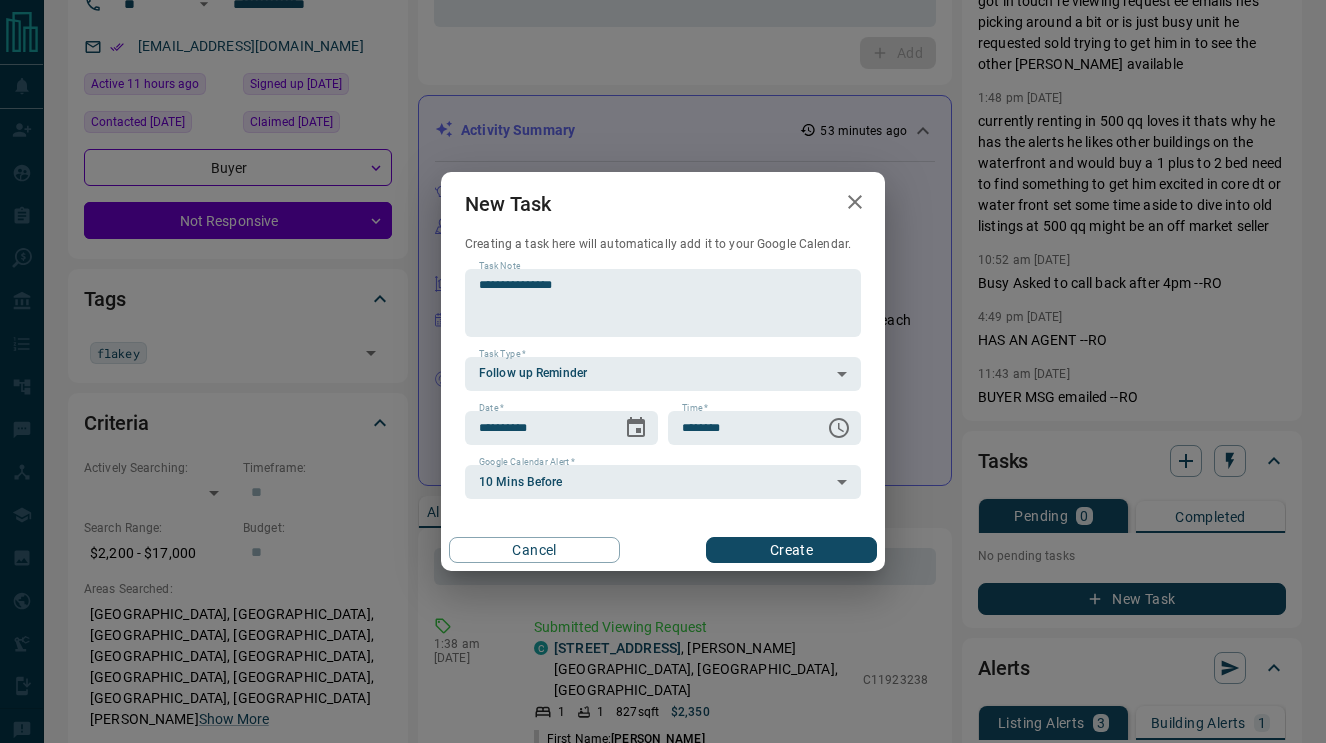 click on "Create" at bounding box center (791, 550) 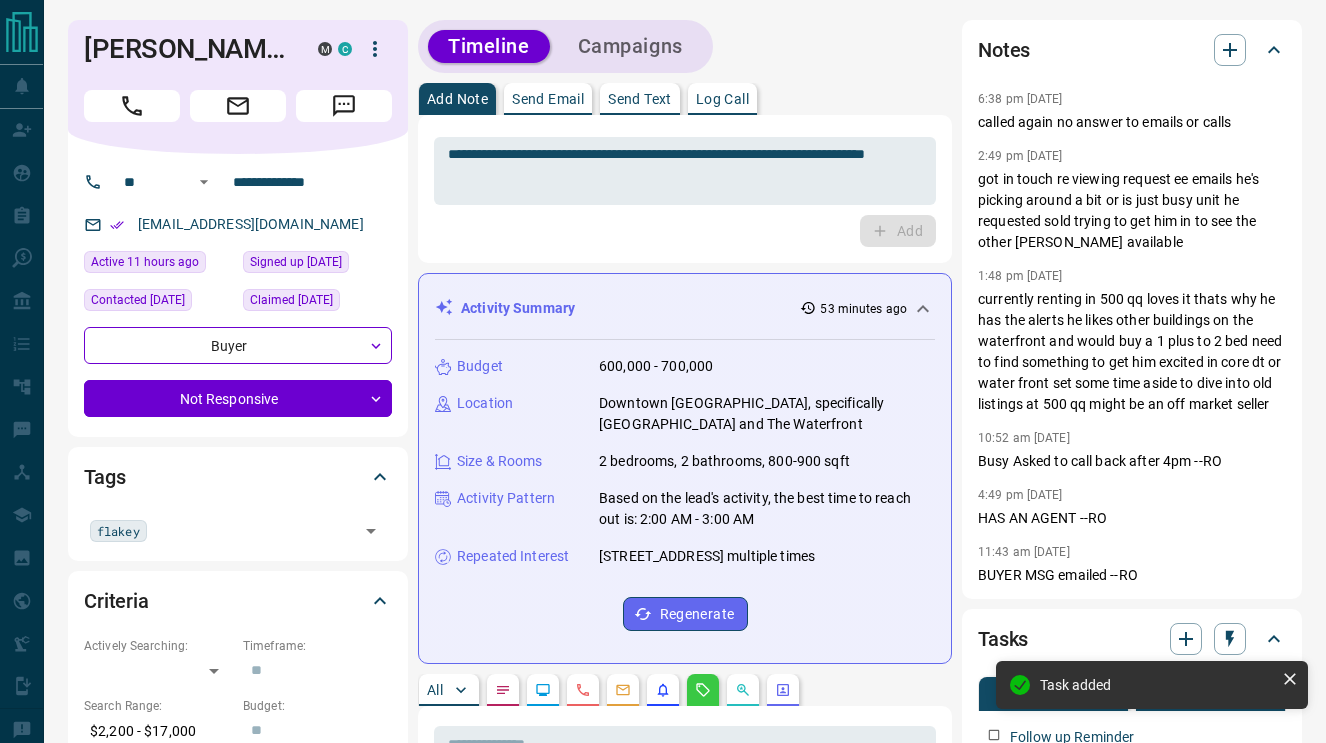 scroll, scrollTop: 0, scrollLeft: 0, axis: both 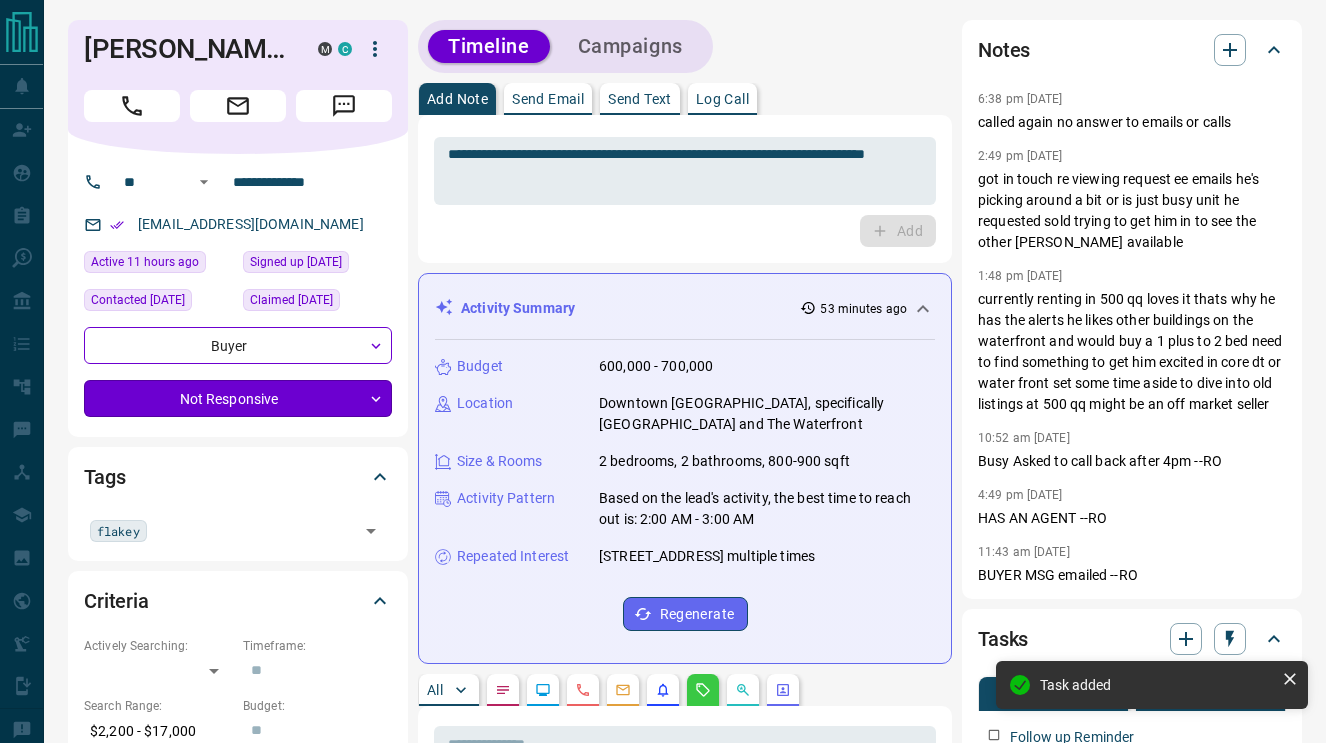 click on "**********" at bounding box center (663, 1214) 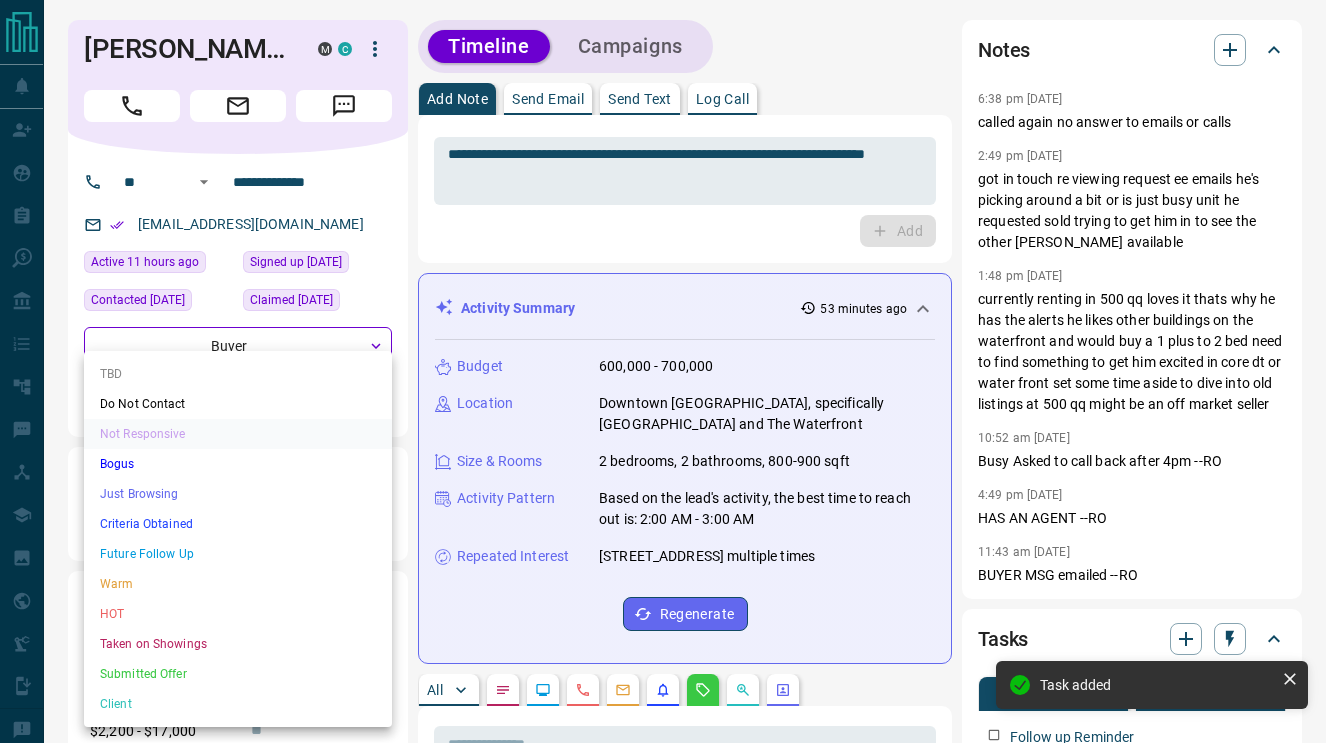 click on "Future Follow Up" at bounding box center (238, 554) 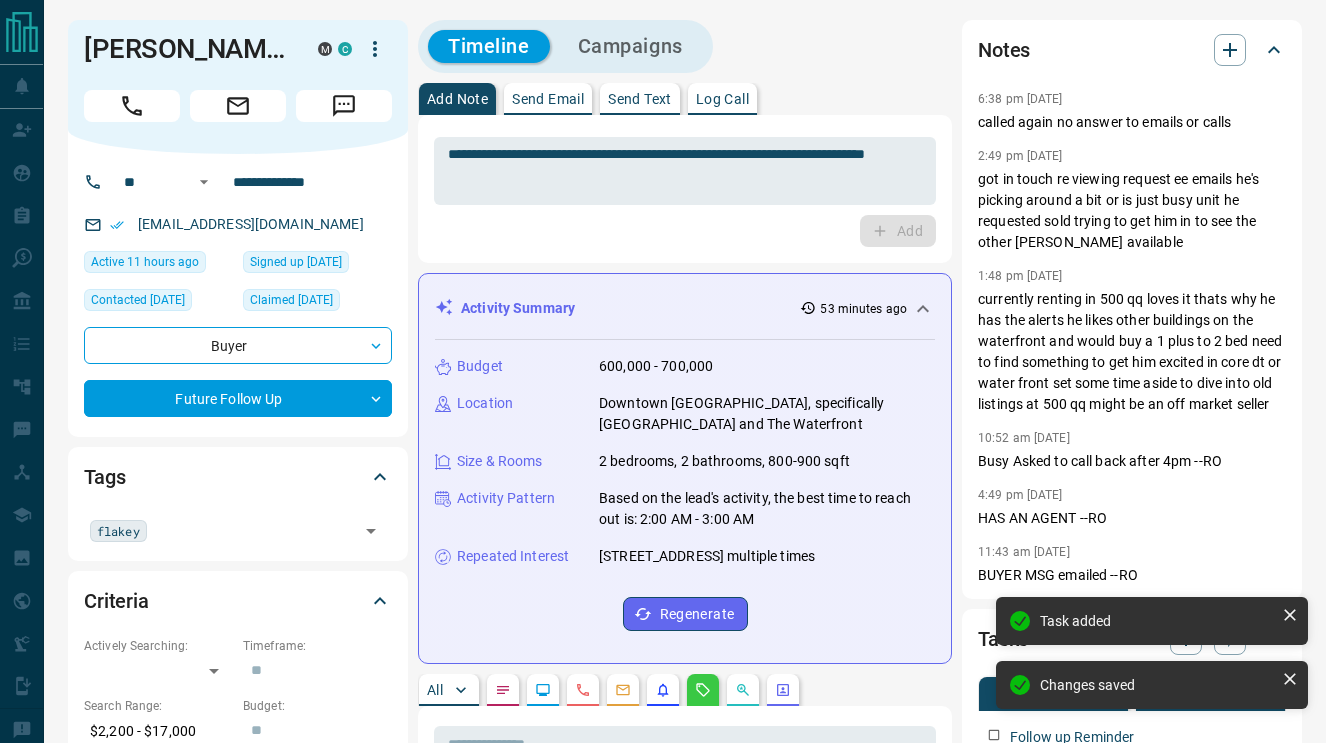 type on "*" 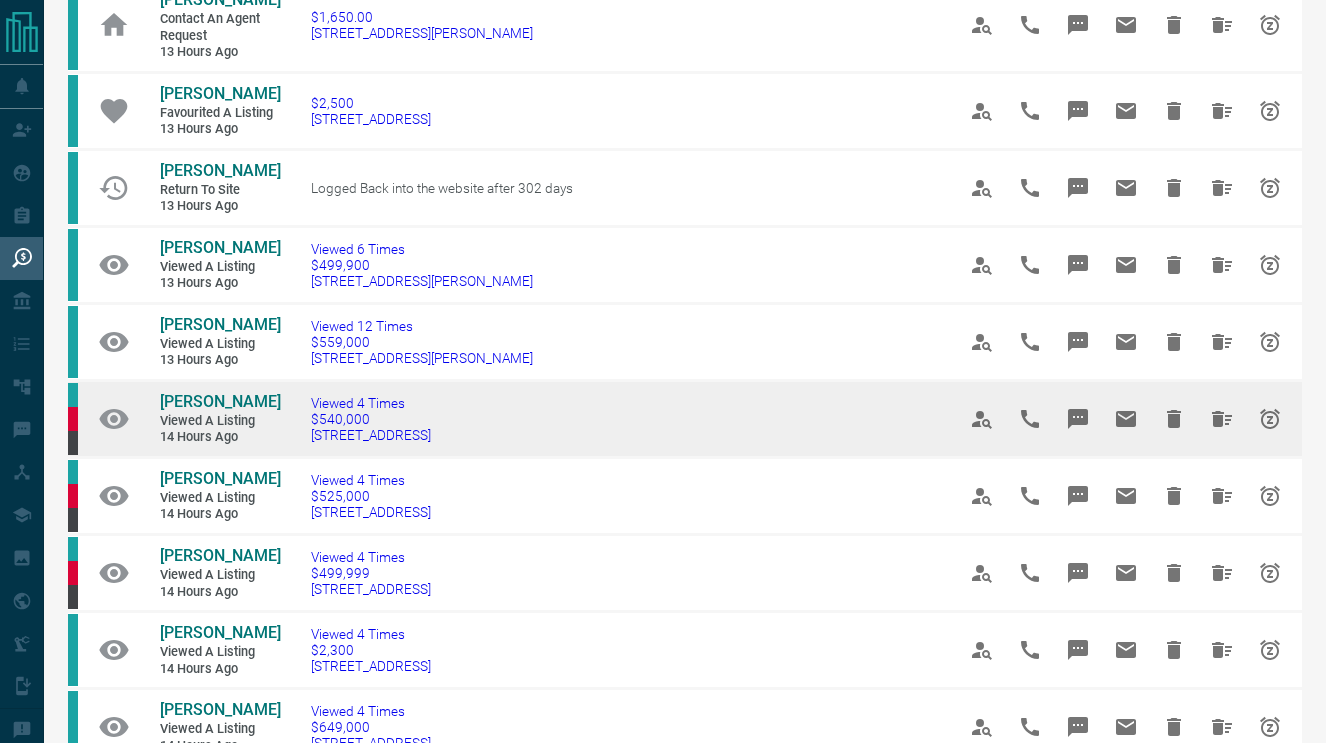 scroll, scrollTop: 390, scrollLeft: 0, axis: vertical 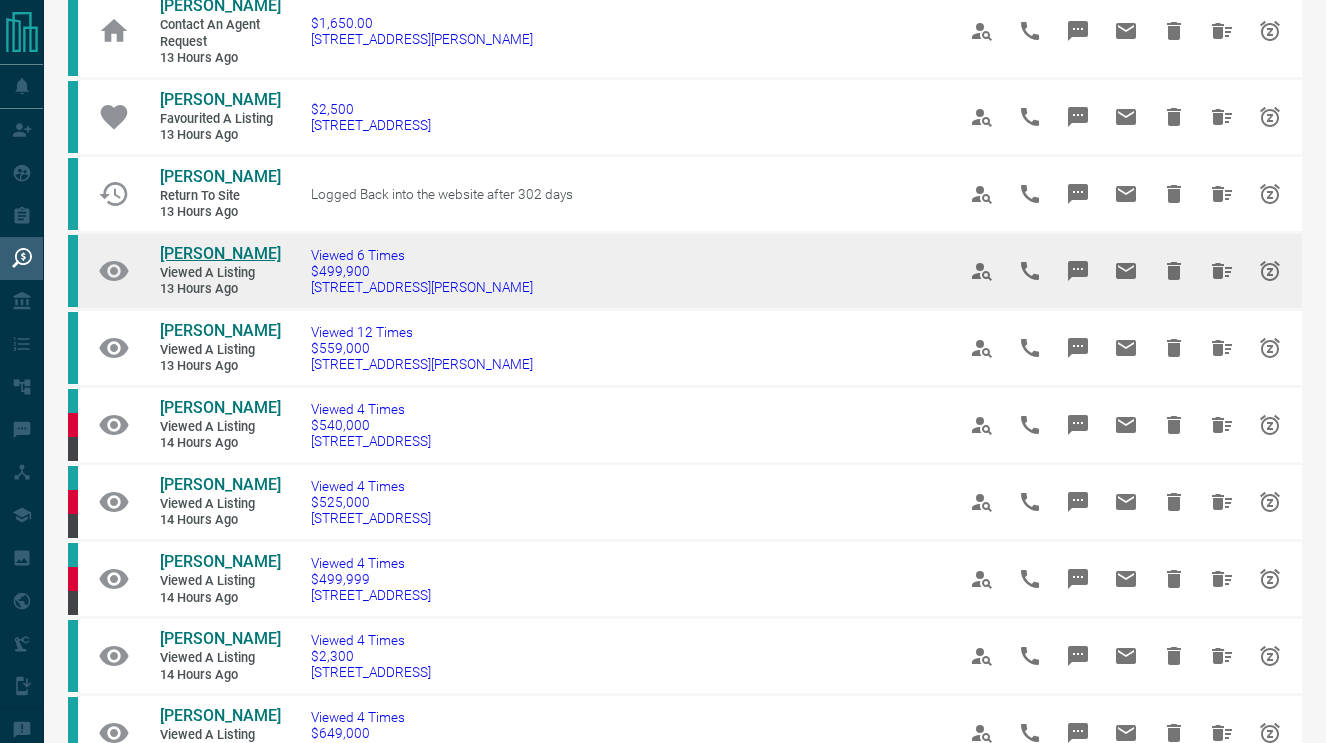 click on "[PERSON_NAME]" at bounding box center (220, 253) 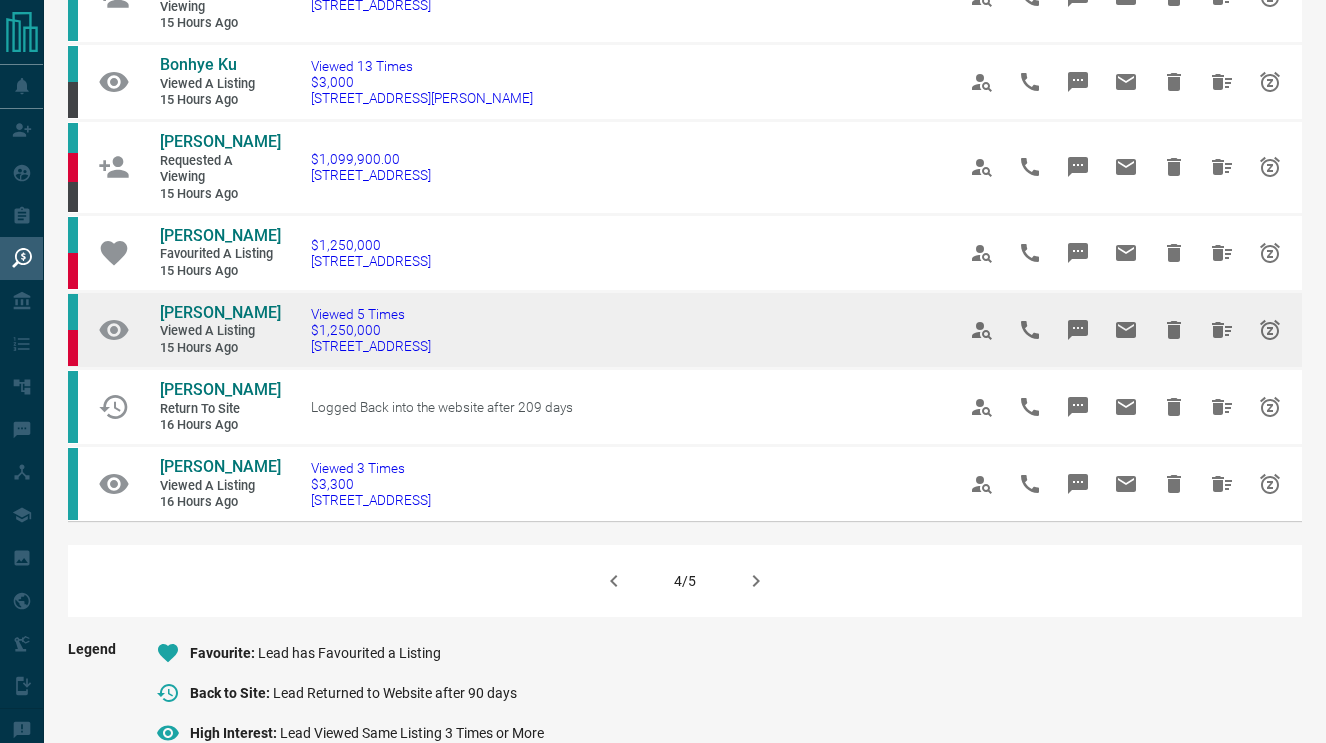 scroll, scrollTop: 1210, scrollLeft: 0, axis: vertical 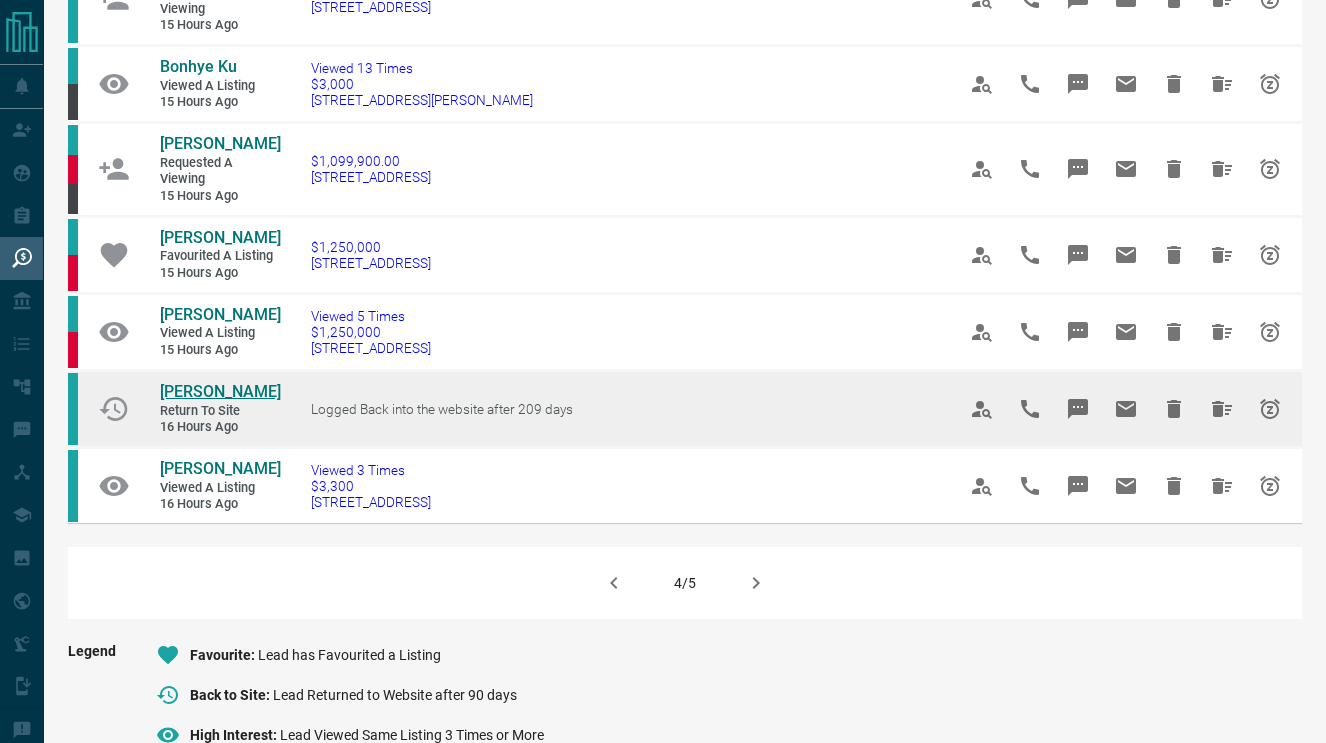 click on "[PERSON_NAME]" at bounding box center [220, 391] 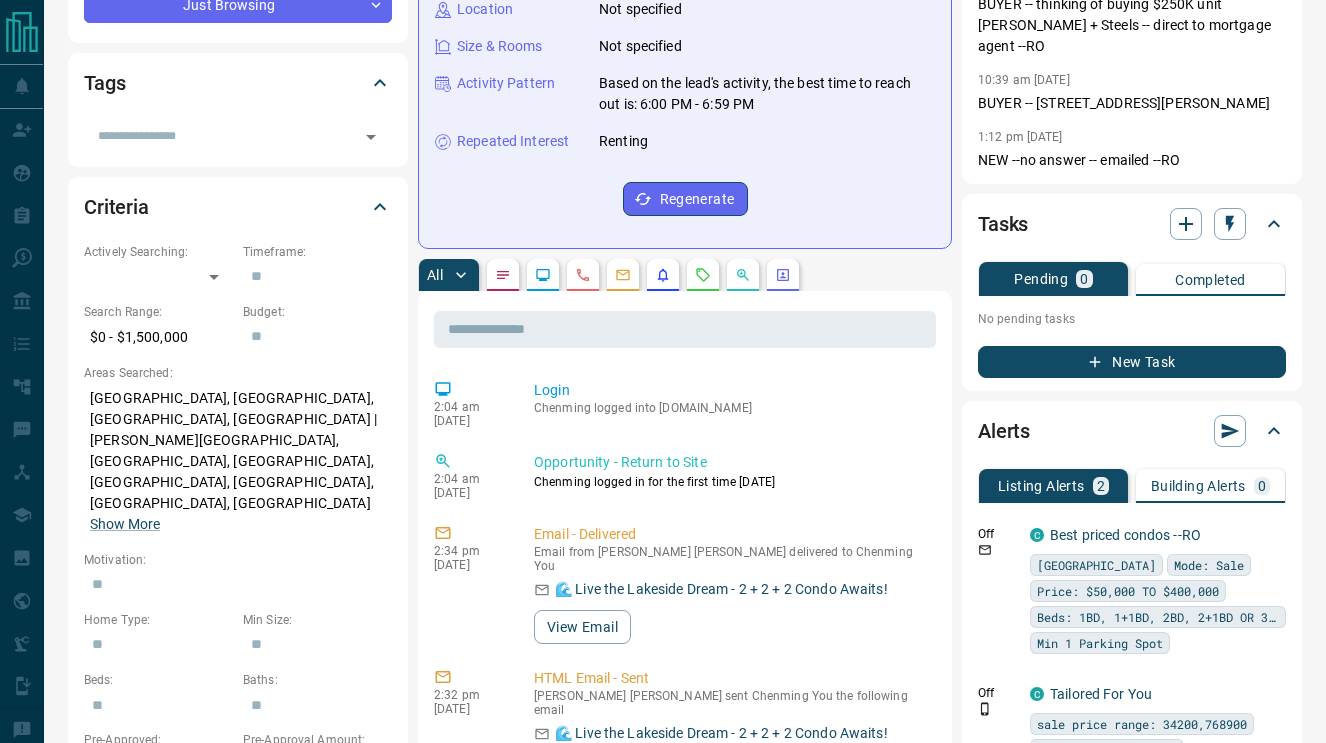 scroll, scrollTop: 497, scrollLeft: 0, axis: vertical 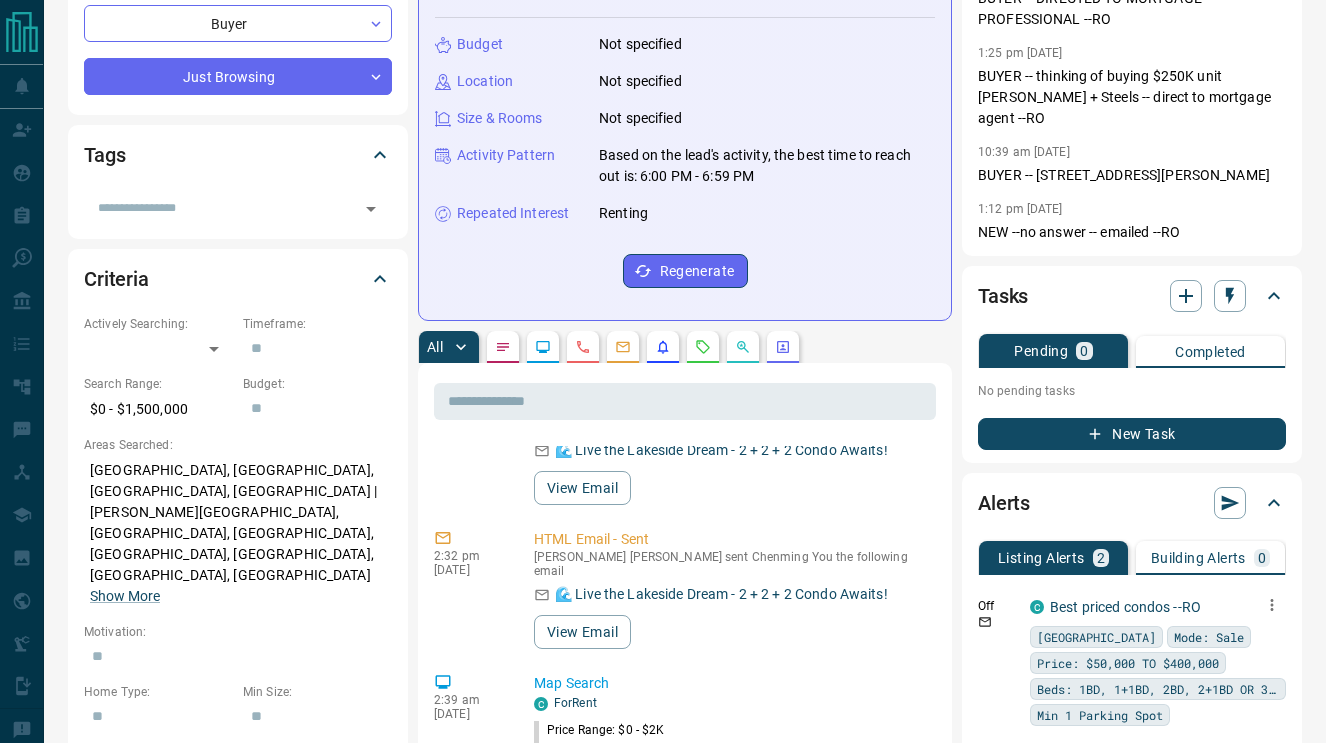 click 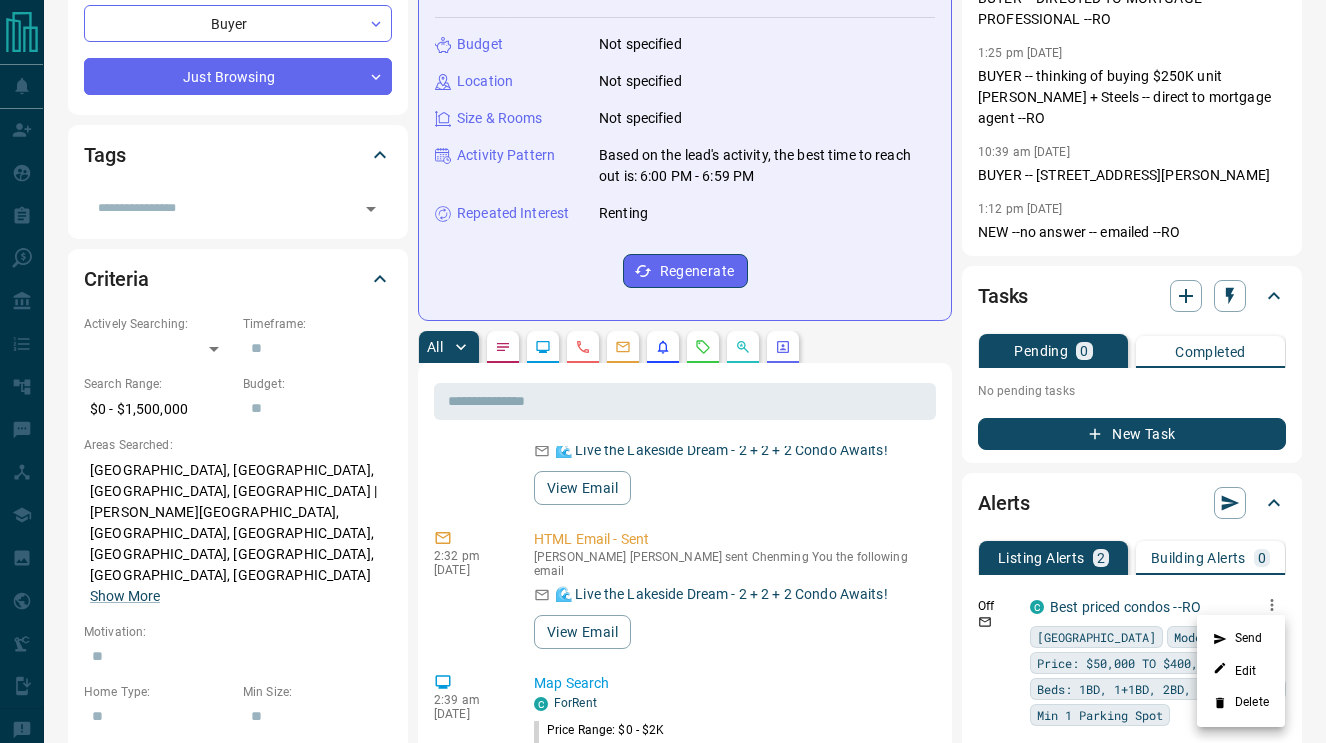 click on "Delete" at bounding box center [1241, 703] 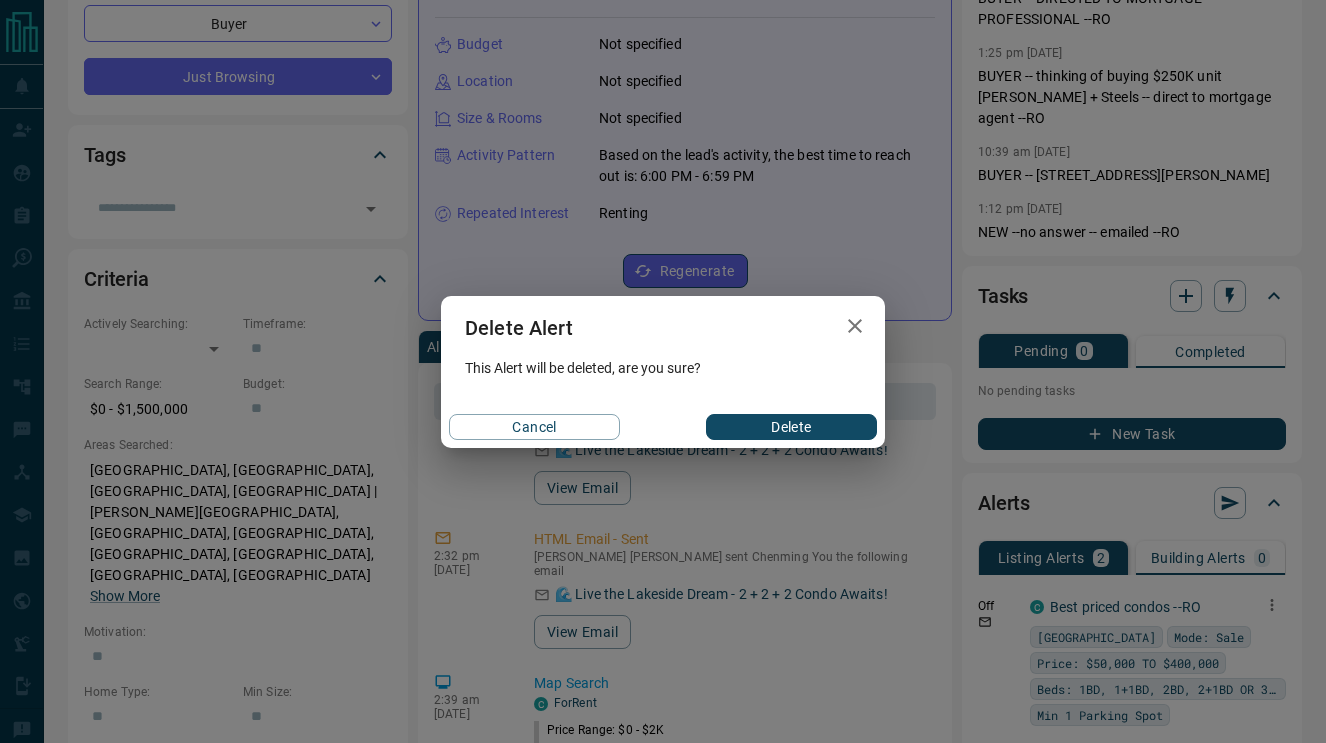 click on "Delete" at bounding box center (791, 427) 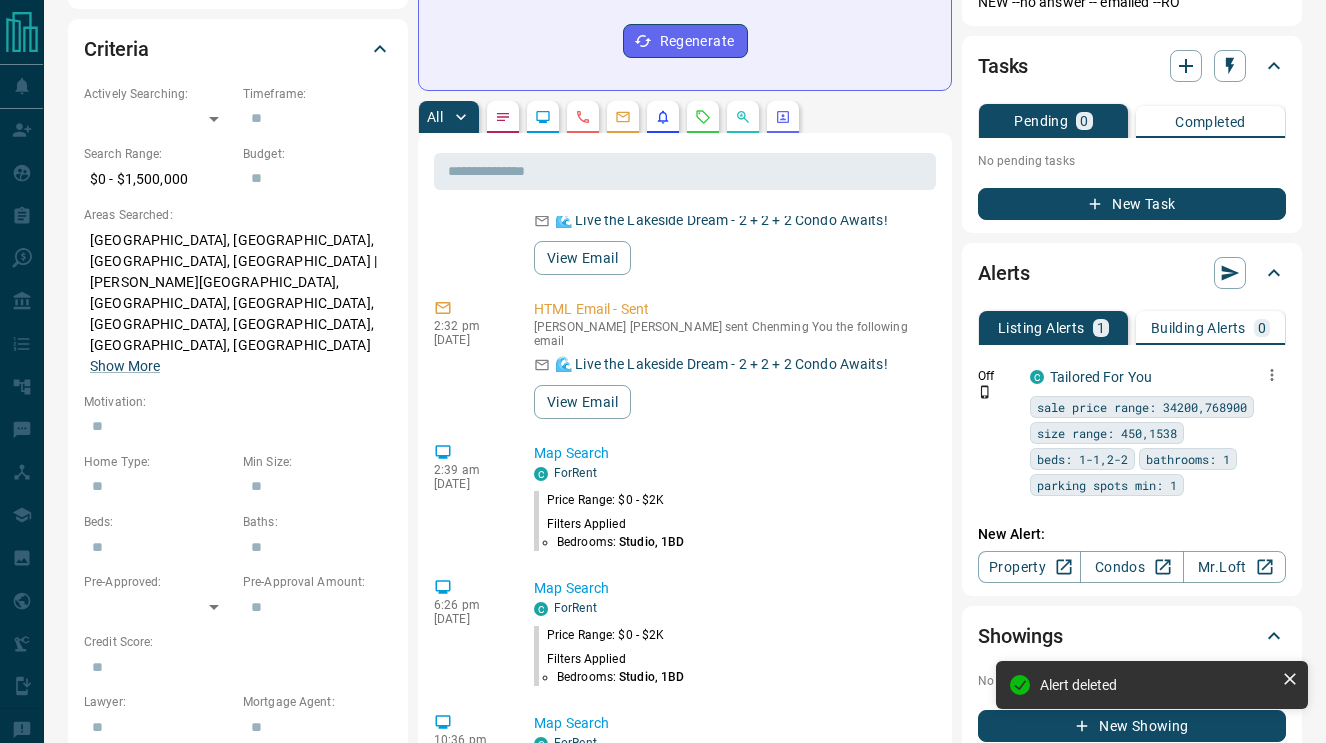 scroll, scrollTop: 574, scrollLeft: 0, axis: vertical 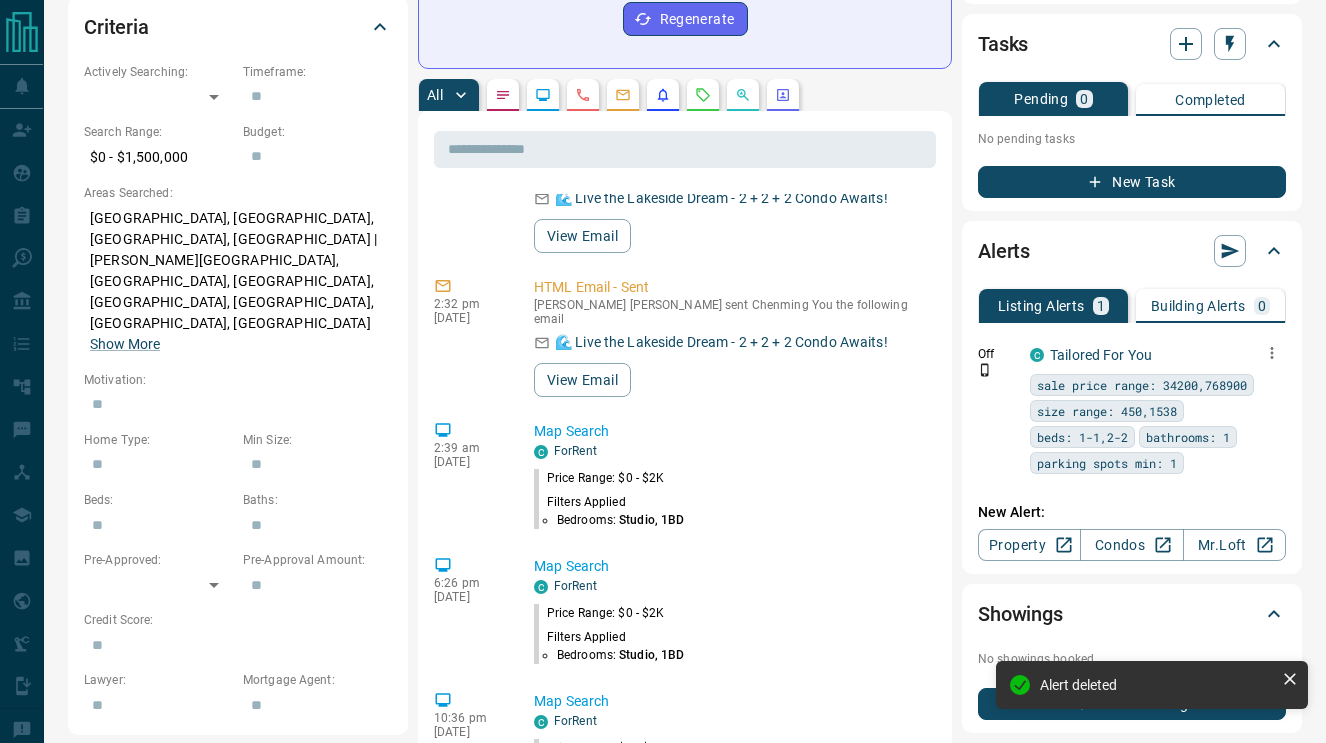 click 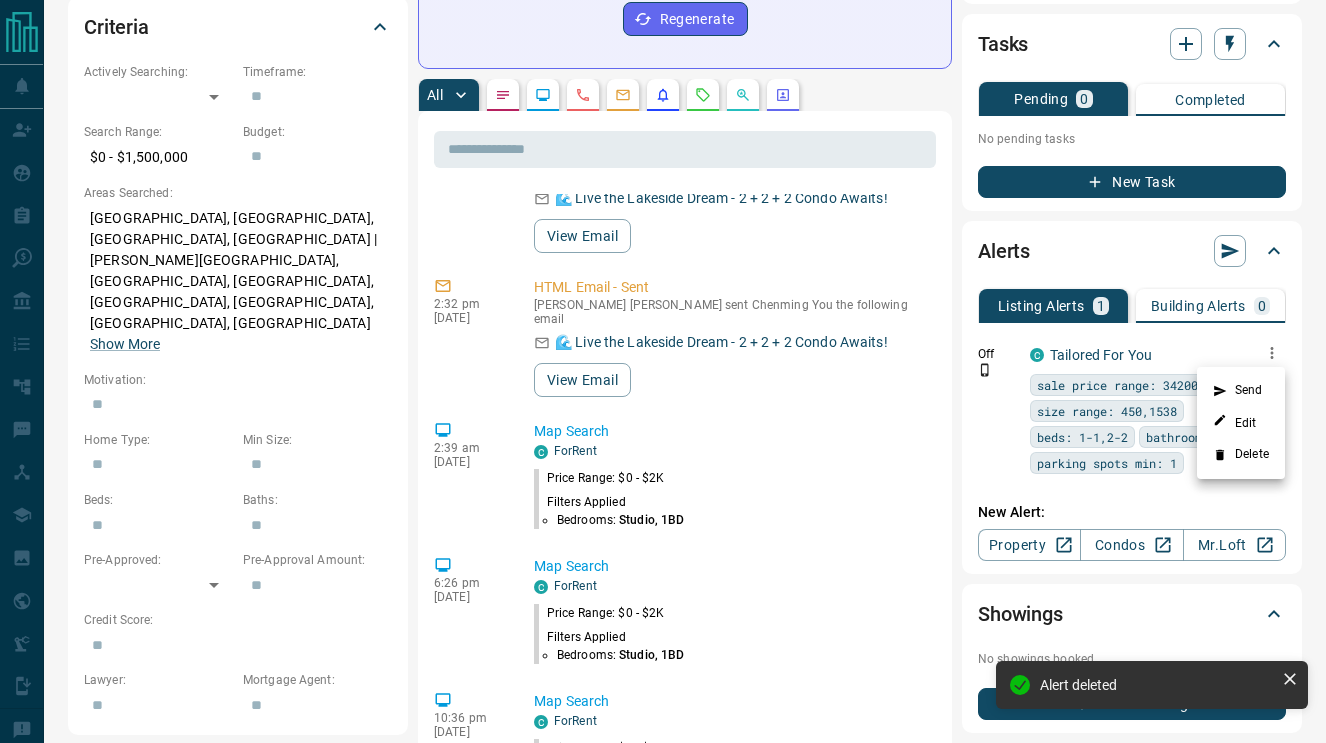 click on "Delete" at bounding box center [1241, 455] 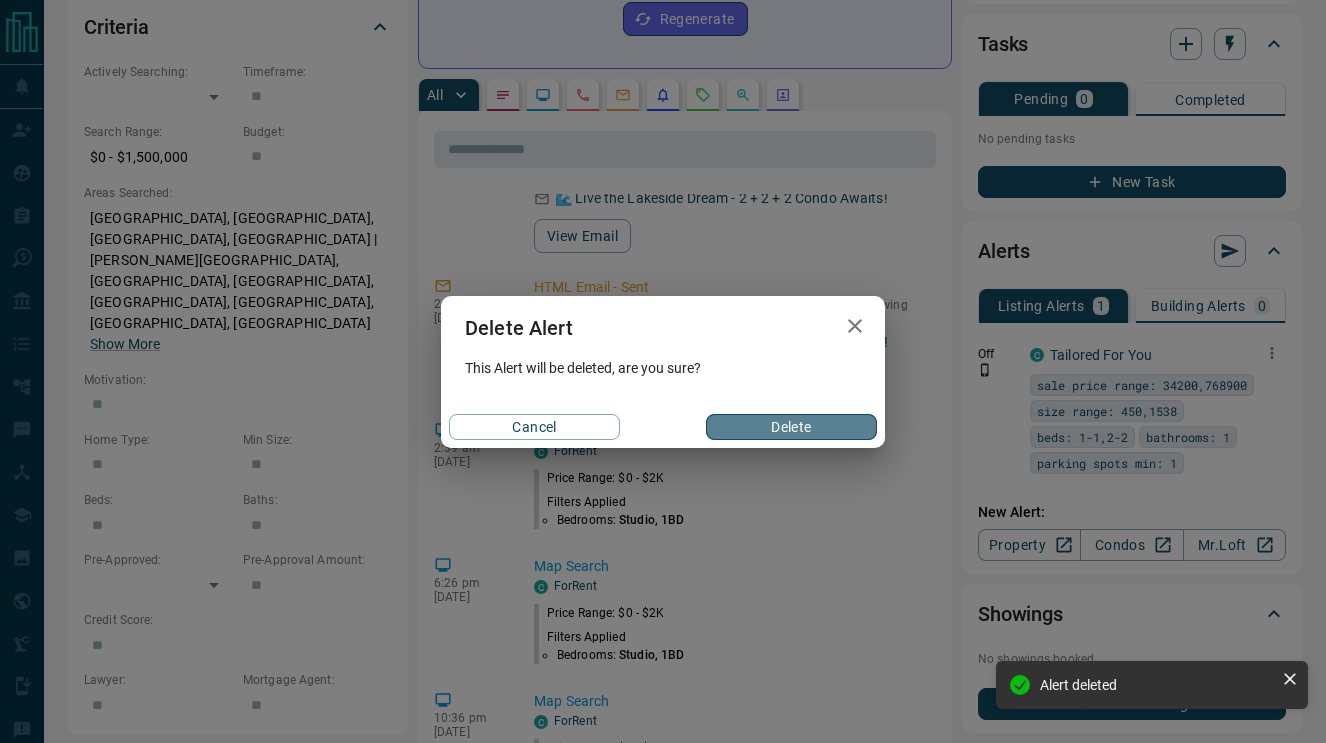 click on "Delete" at bounding box center [791, 427] 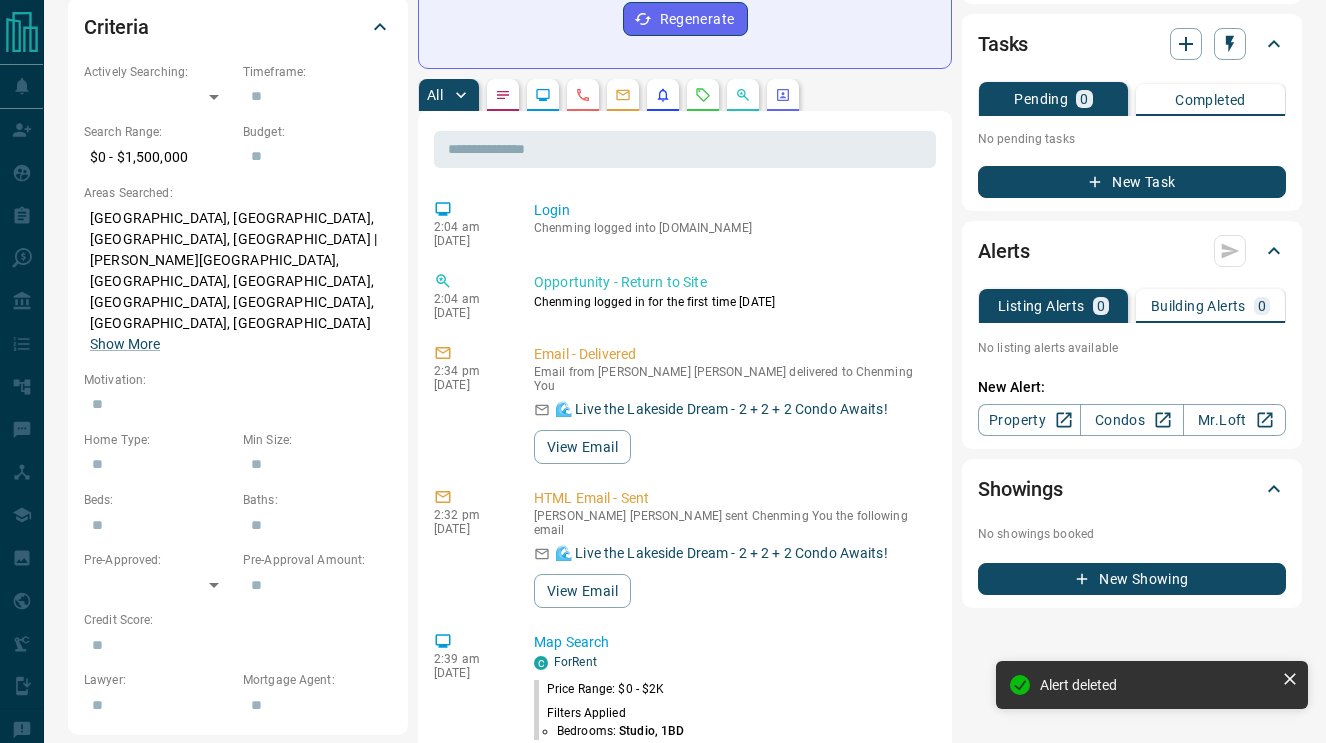 scroll, scrollTop: 0, scrollLeft: 0, axis: both 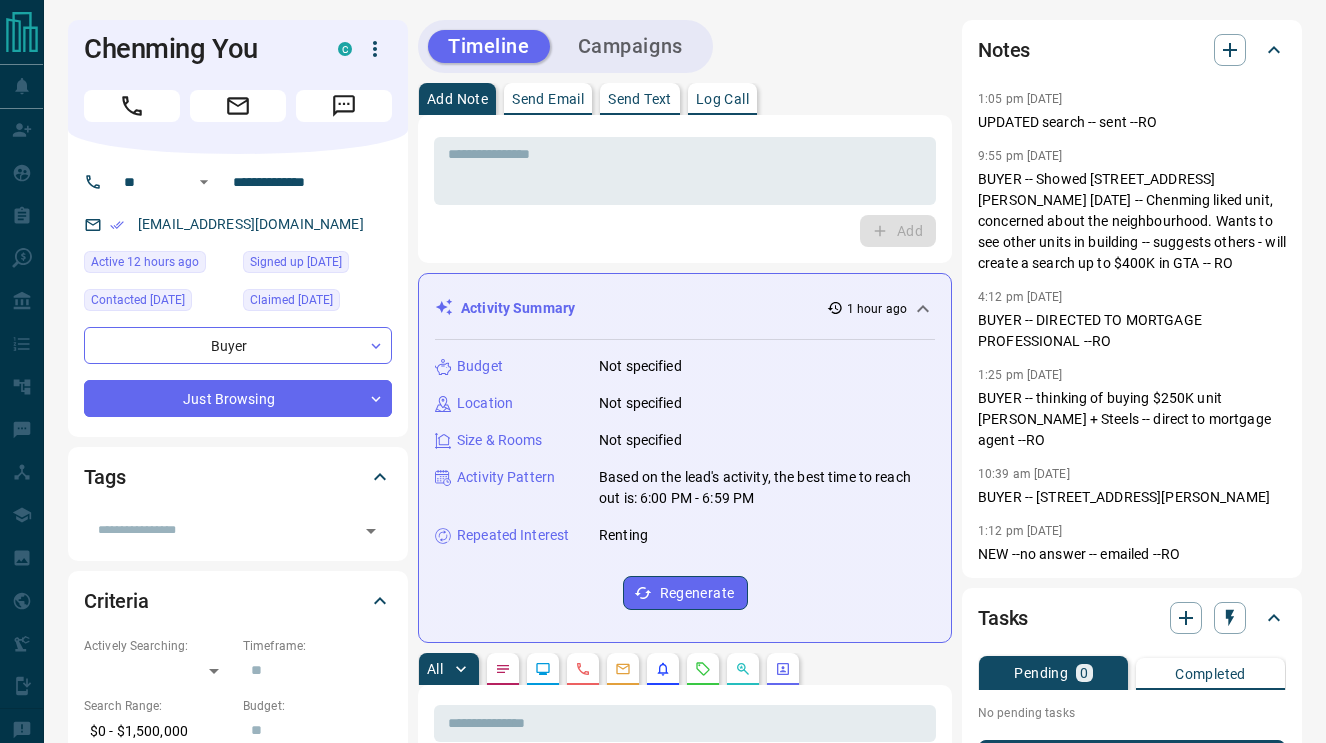 click on "Timeline Campaigns Add Note Send Email Send Text Log Call * ​ Add Activity Summary 1 hour ago Budget Not specified Location Not specified Size & Rooms Not specified Activity Pattern Based on the lead's activity, the best time to reach out is:  6:00 PM - 6:59 PM Repeated Interest Renting Regenerate All ​ 2:04 am Jul 10 2025 Login Chenming logged into condos.ca 2:04 am Jul 10 2025 Opportunity - Return to Site Chenming logged in for the first time in 248 days 2:34 pm May 29 2025 Email - Delivered Email from Caine Antle delivered to Chenming You 🌊 Live the Lakeside Dream - 2 + 2 + 2 Condo Awaits! View Email 2:32 pm May 29 2025 HTML Email - Sent Caine Antle sent Chenming You the following email 🌊 Live the Lakeside Dream - 2 + 2 + 2 Condo Awaits! View Email 2:39 am Jan 27 2025 Map Search C For  Rent Price Range:   $0 - $2K Filters Applied Bedrooms :   Studio,  1BD 6:26 pm Dec 18 2024 Map Search C For  Rent Price Range:   $0 - $2K Filters Applied Bedrooms :   Studio,  1BD 10:36 pm Dec 11 2024 Map Search C" at bounding box center [685, 1204] 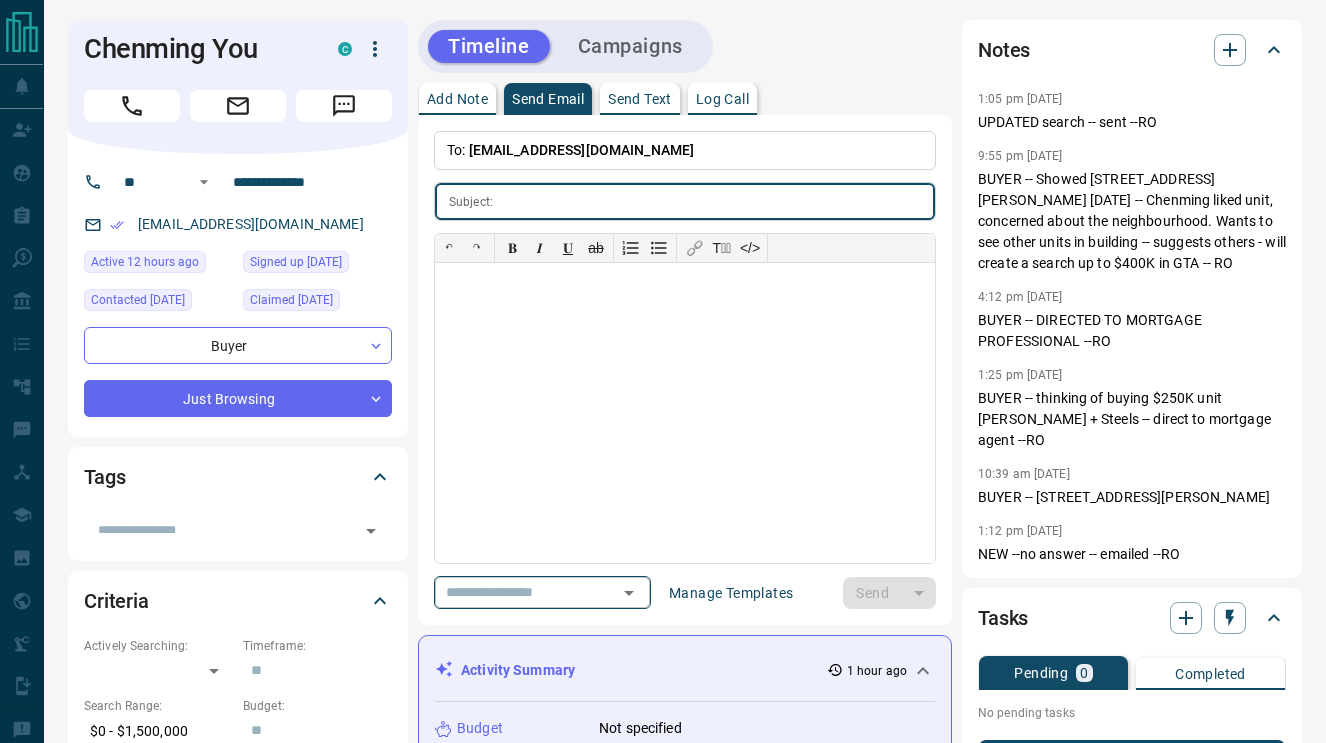 click at bounding box center (514, 592) 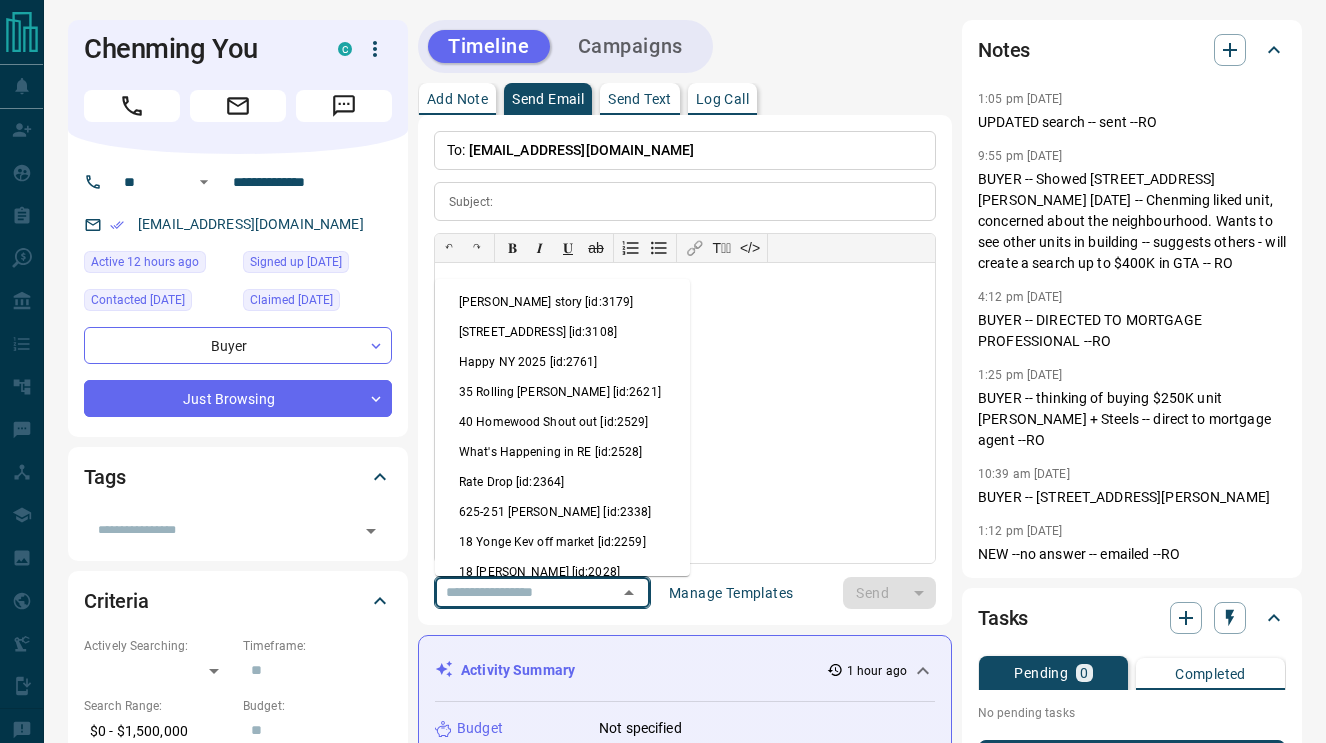 click on "Danann's story [id:3179]" at bounding box center (562, 302) 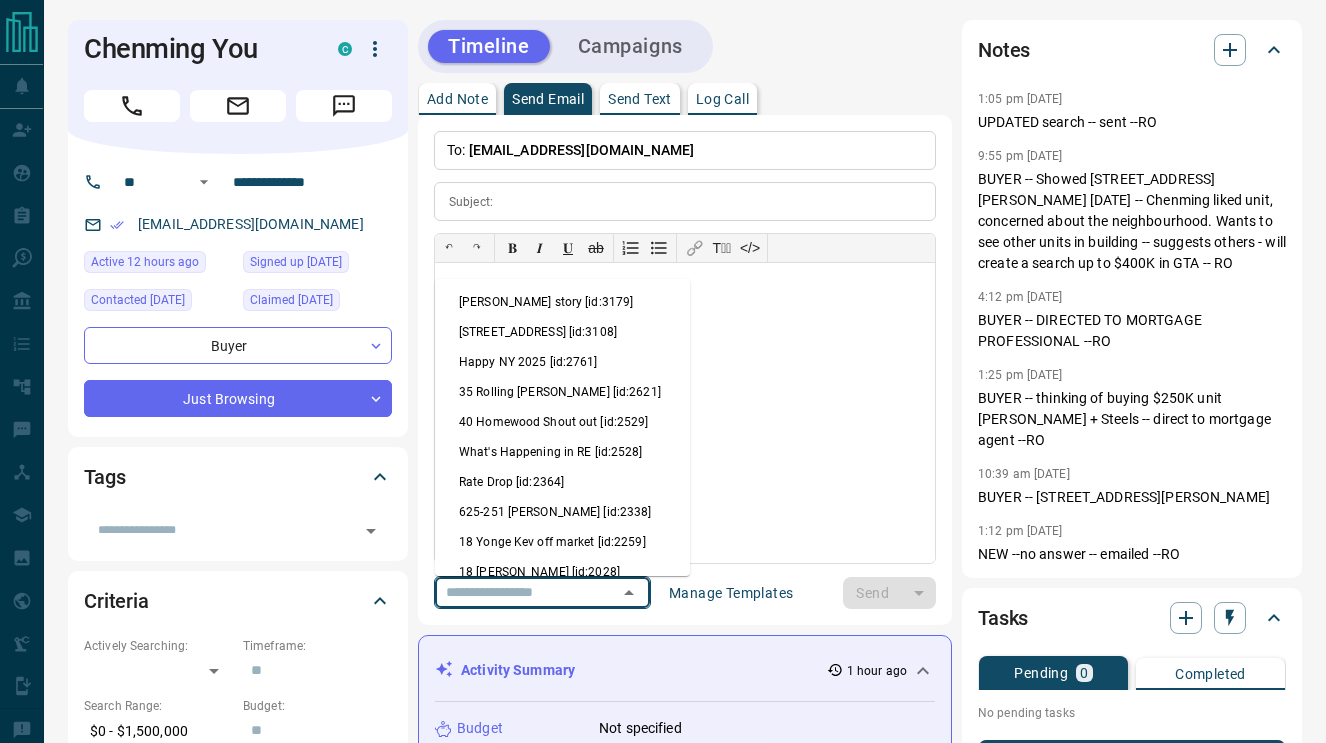 type on "**********" 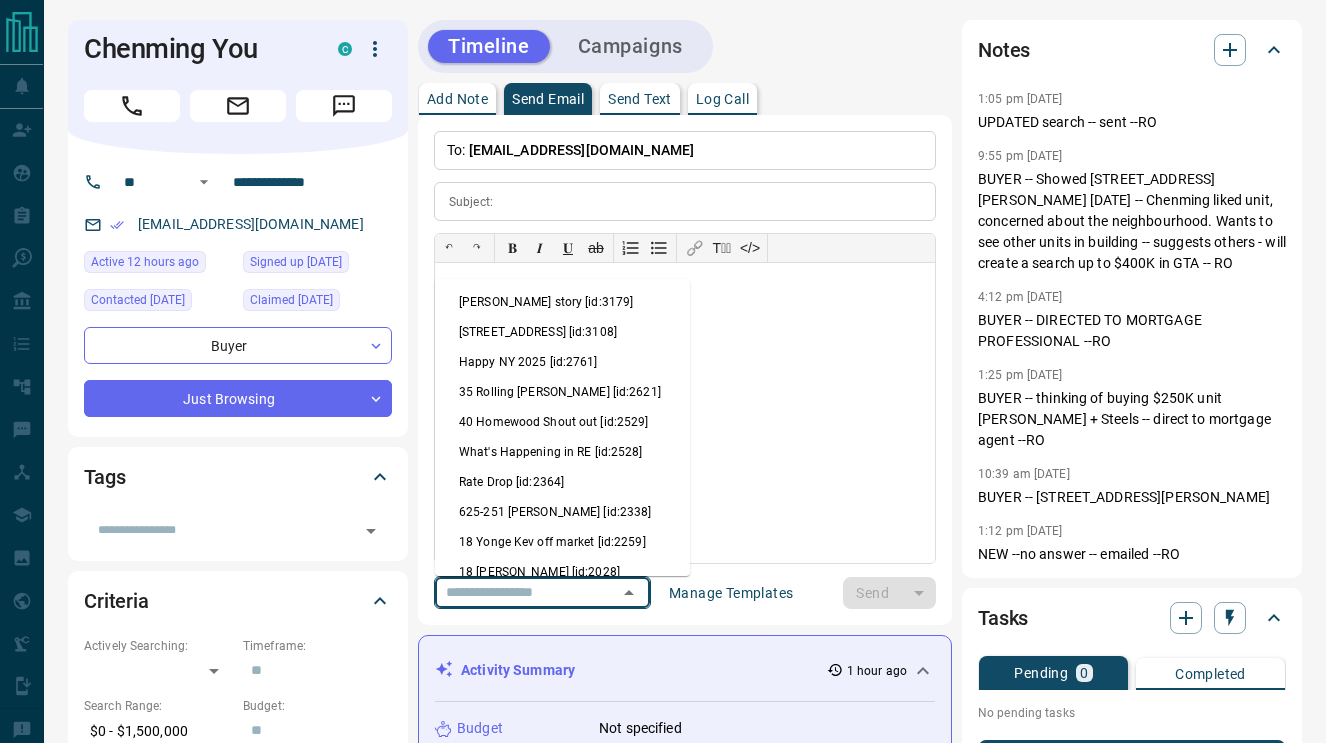 type on "**********" 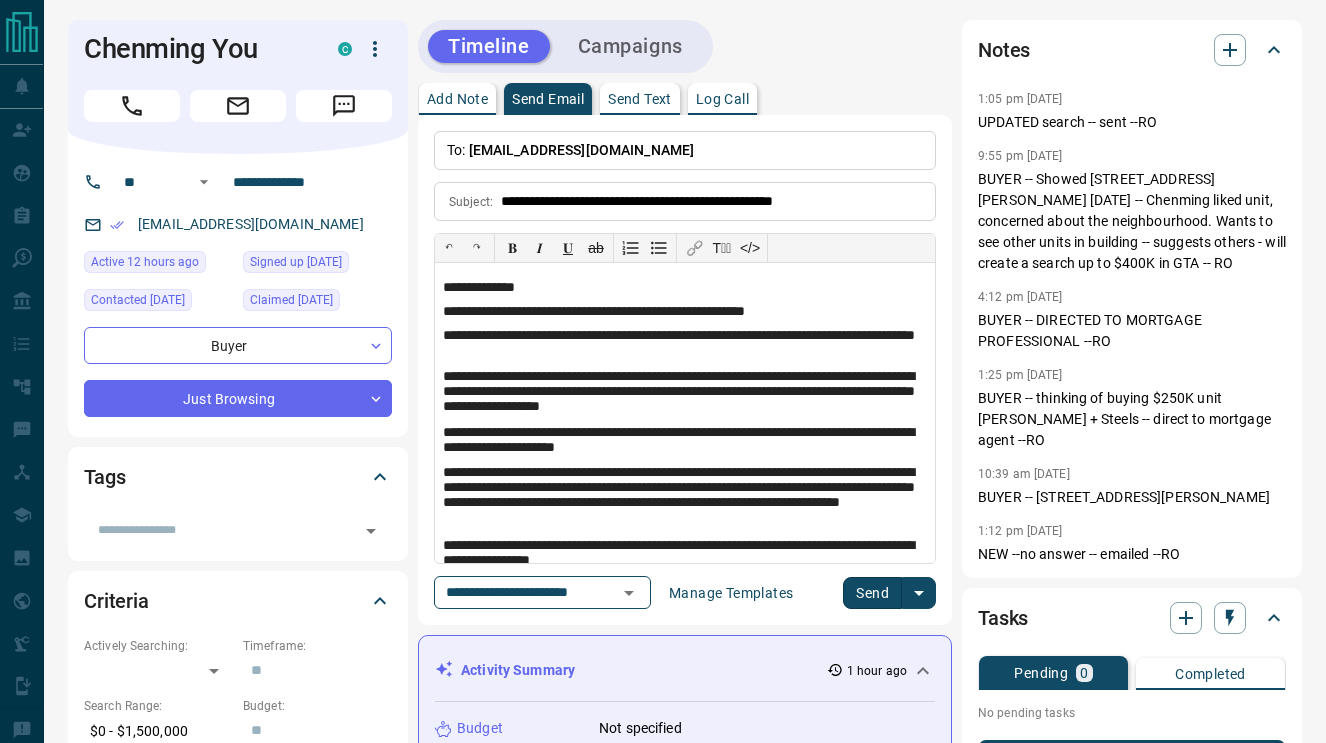 click on "Send" at bounding box center [872, 593] 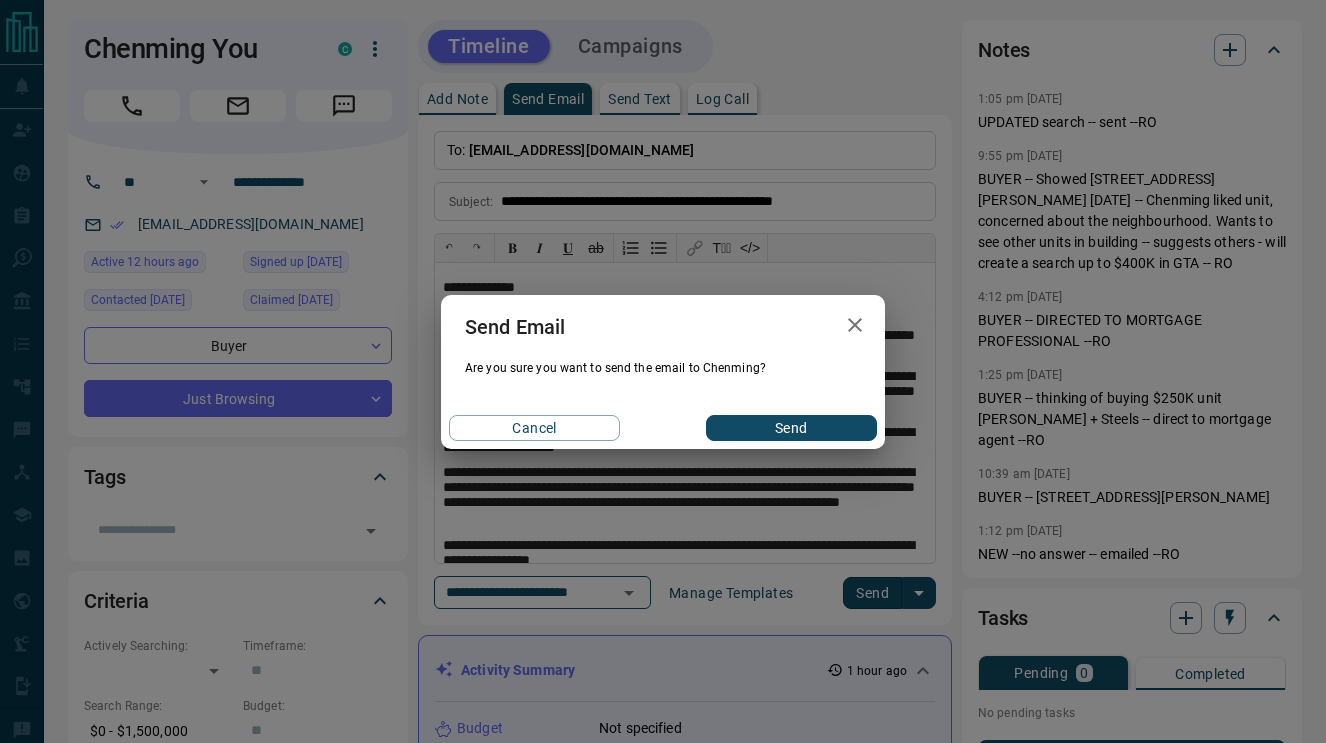 click on "Send" at bounding box center [791, 428] 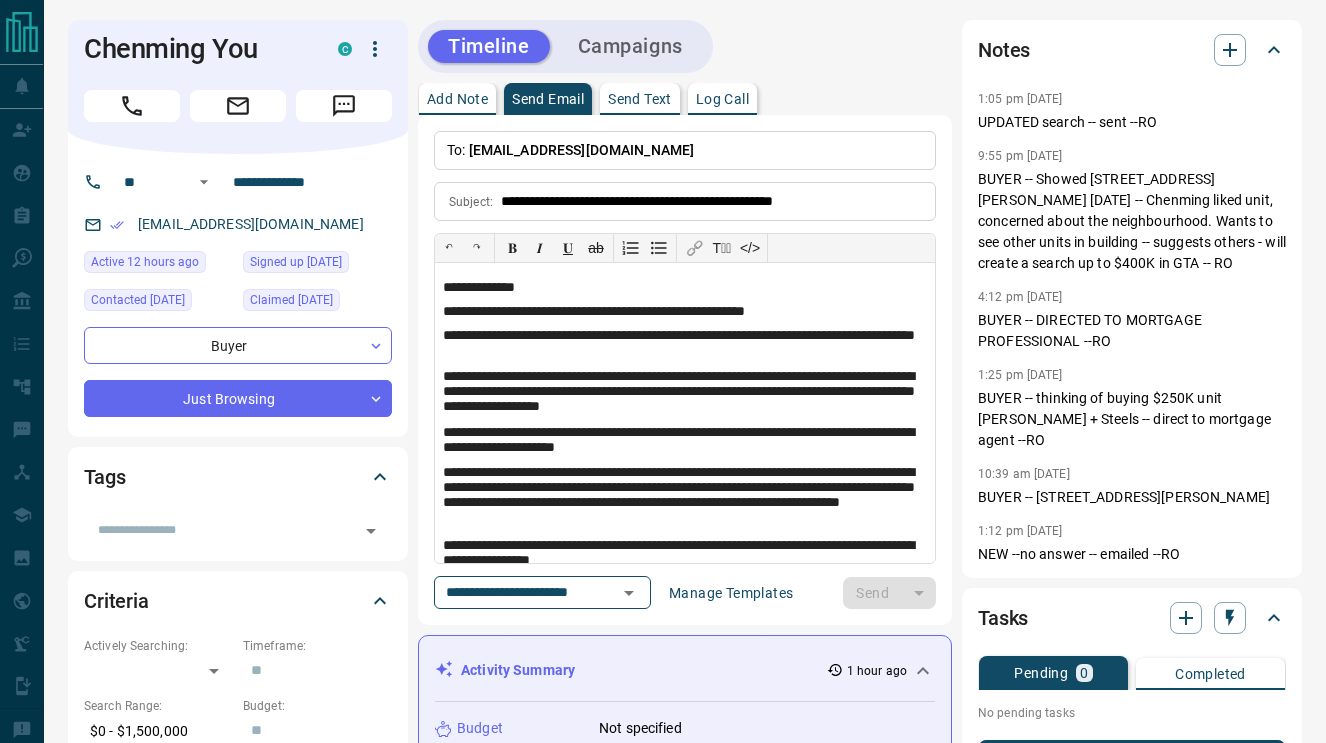 type 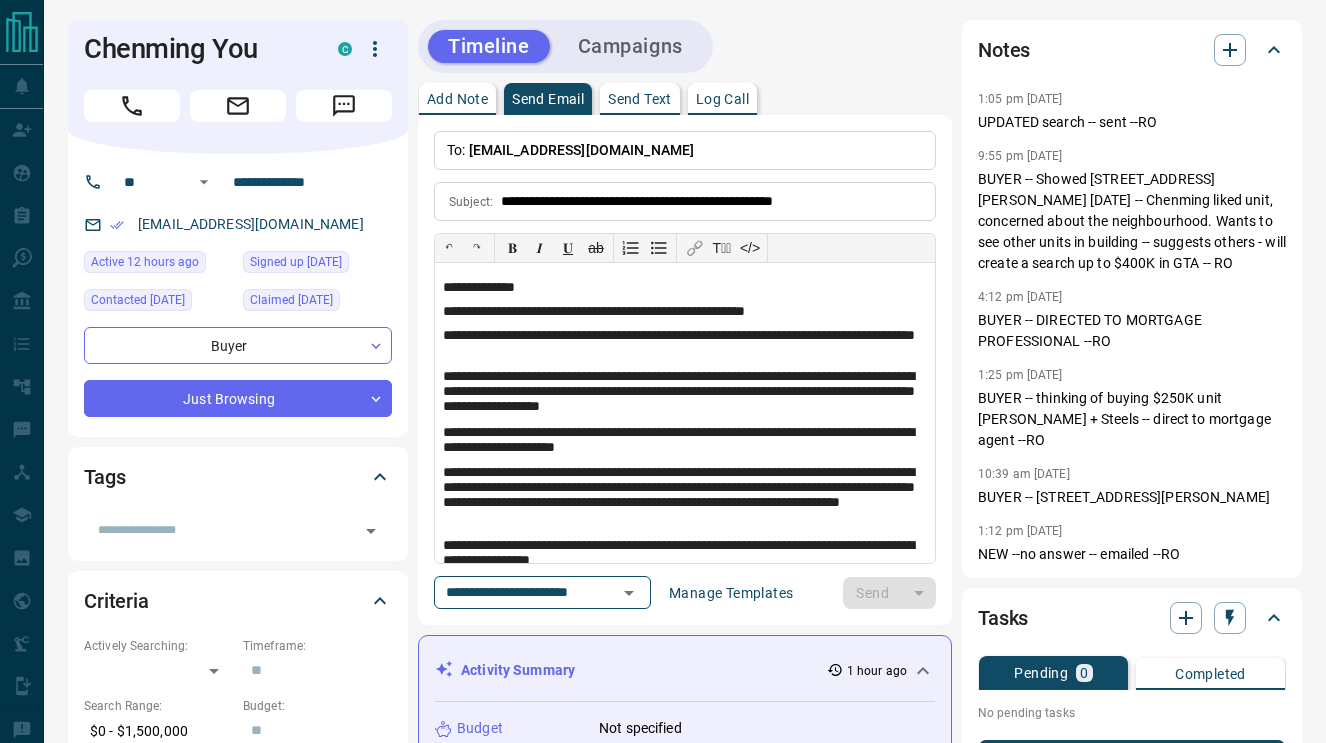 type 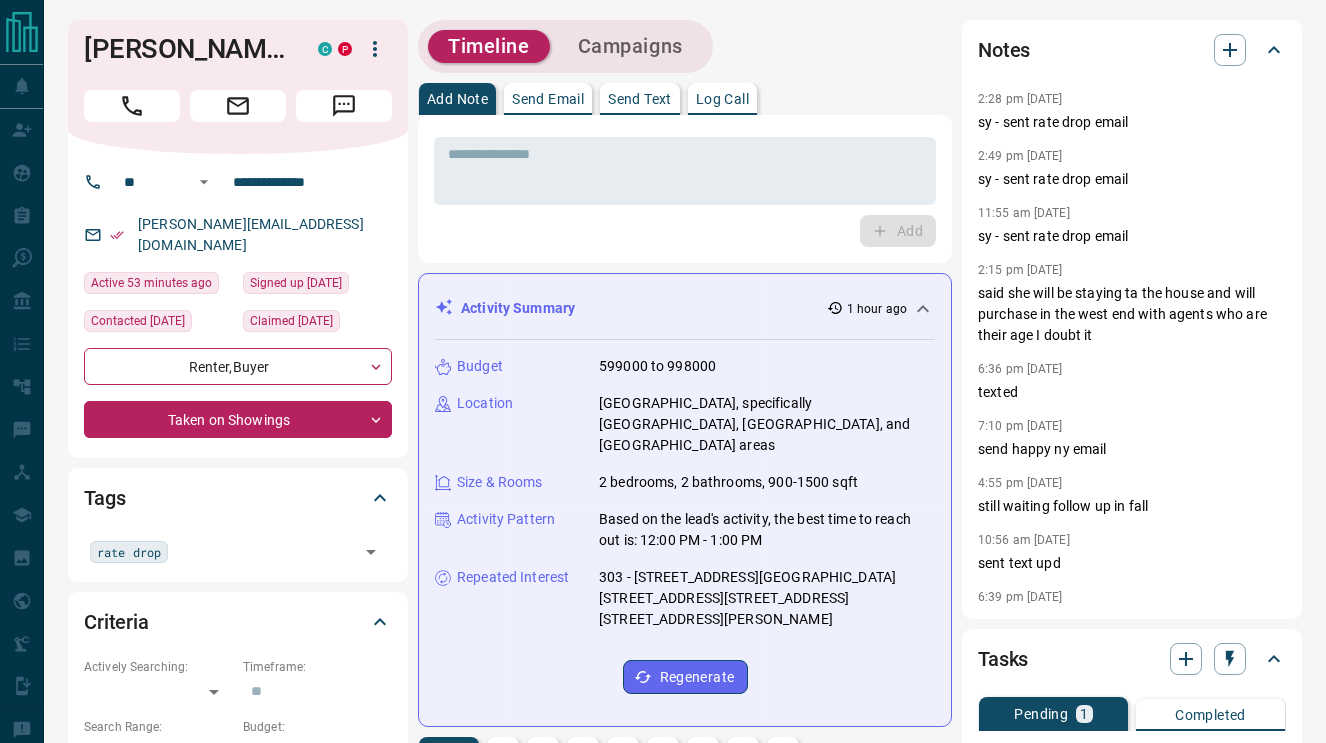 scroll, scrollTop: 0, scrollLeft: 0, axis: both 